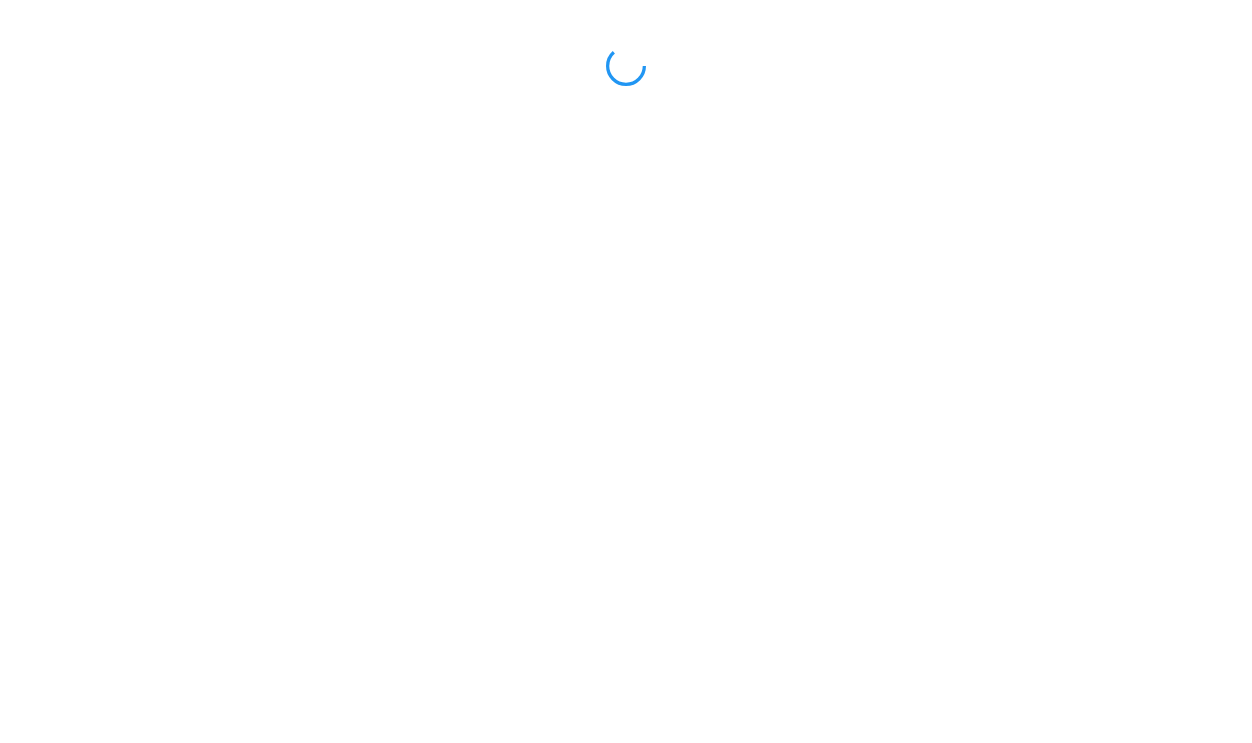 scroll, scrollTop: 0, scrollLeft: 0, axis: both 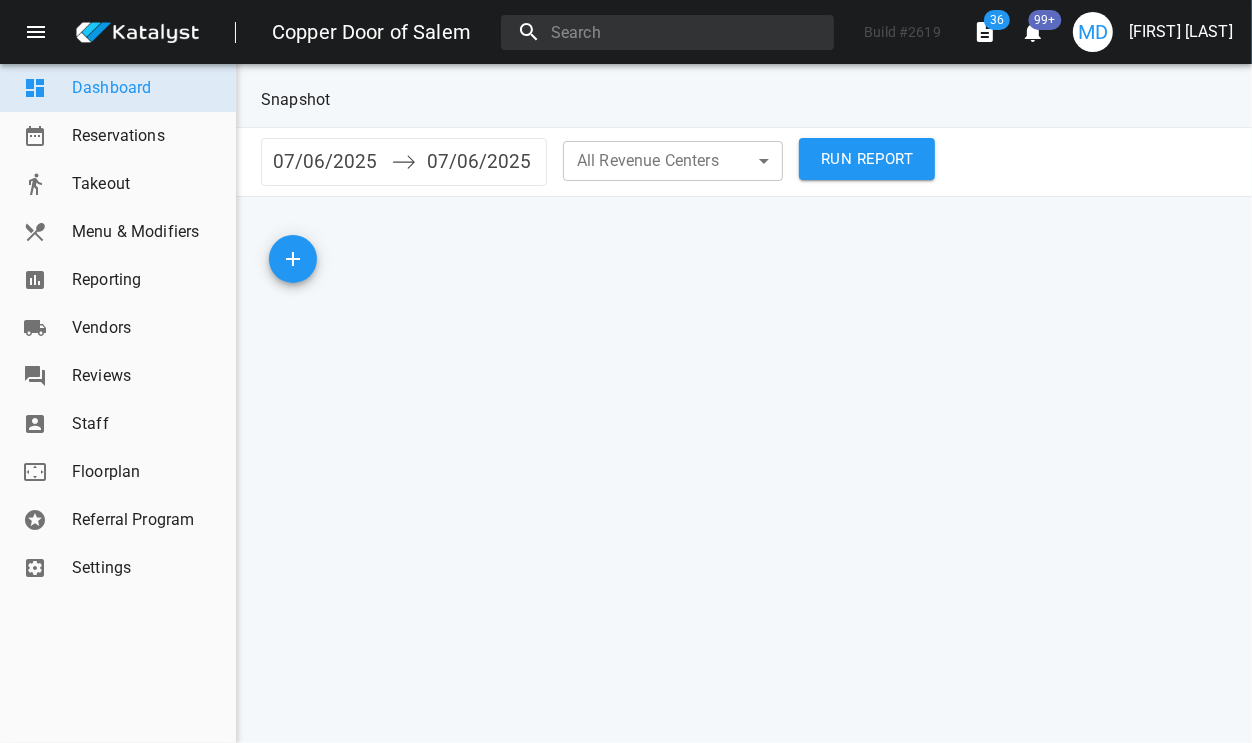 click on "Reporting" at bounding box center [146, 280] 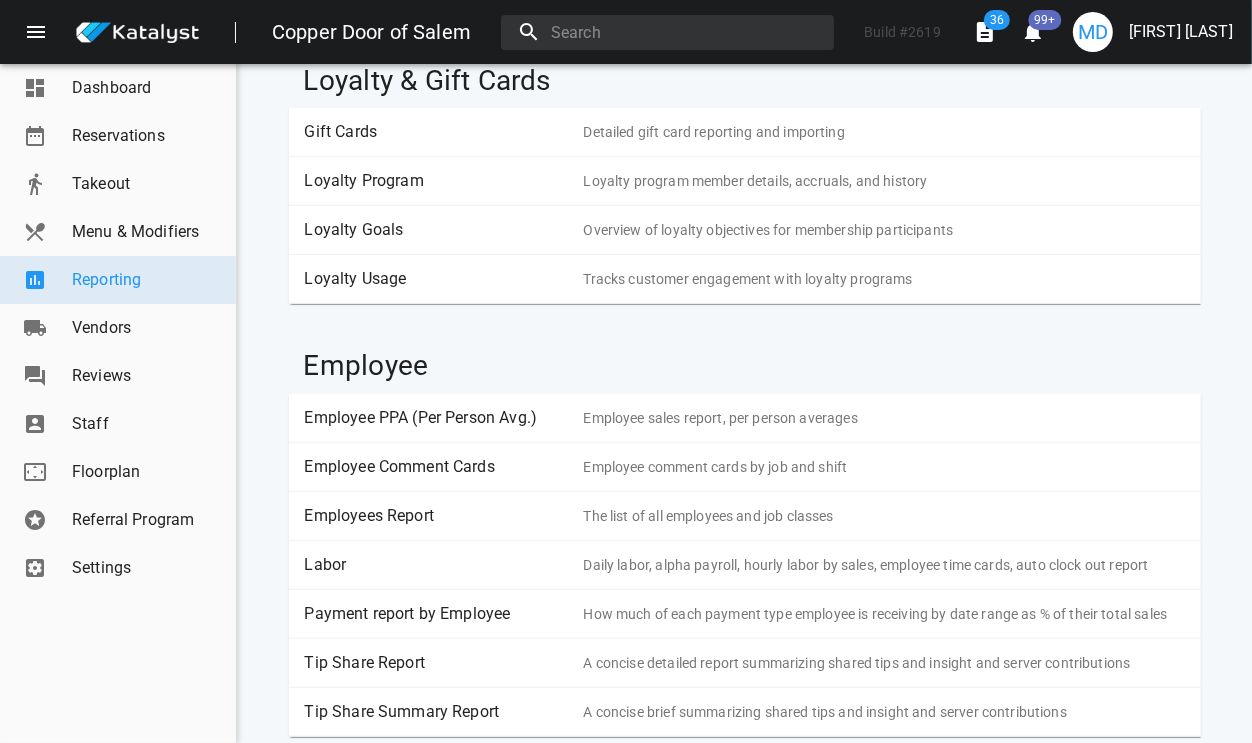 scroll, scrollTop: 1196, scrollLeft: 0, axis: vertical 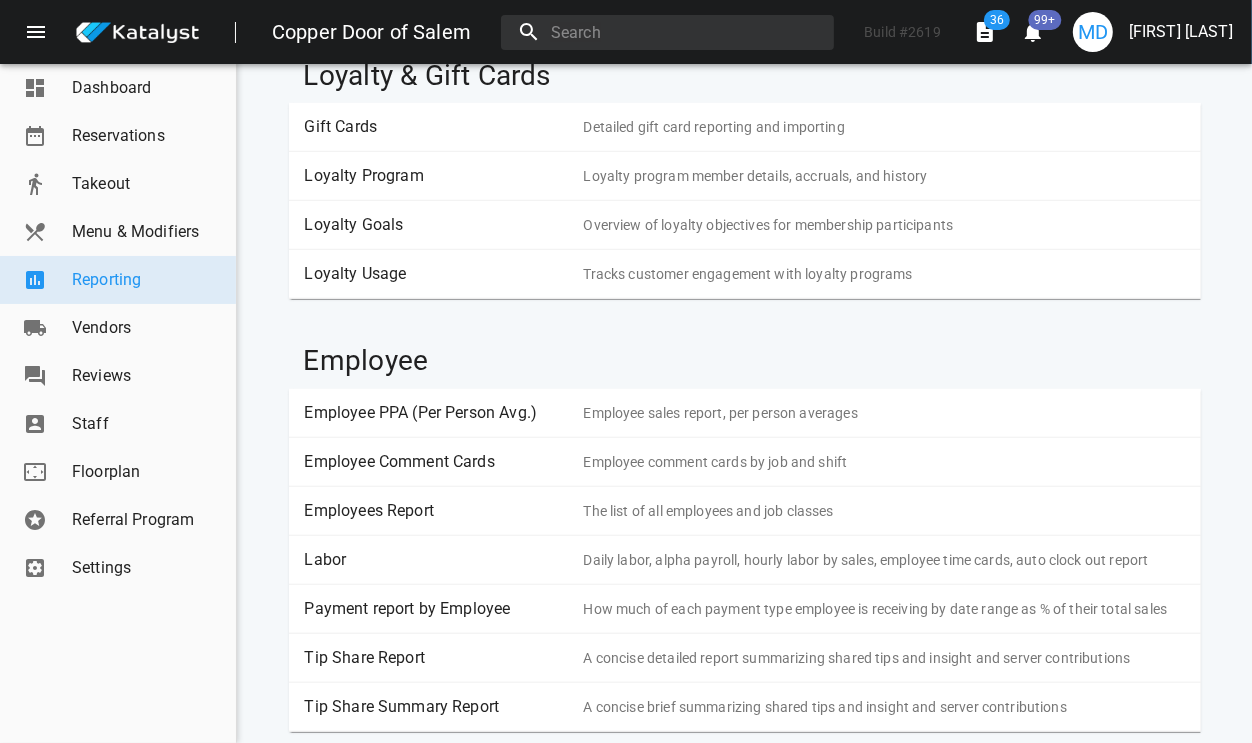 click on "Labor" at bounding box center (437, 560) 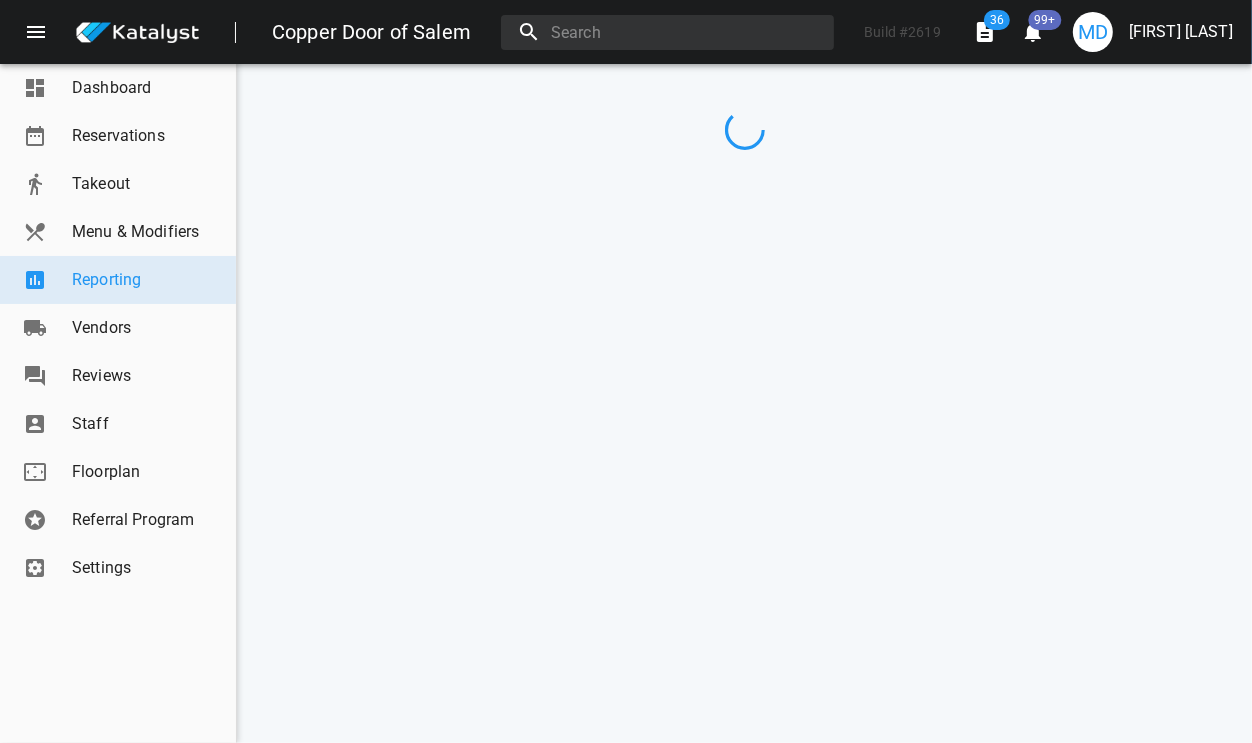 scroll, scrollTop: 0, scrollLeft: 0, axis: both 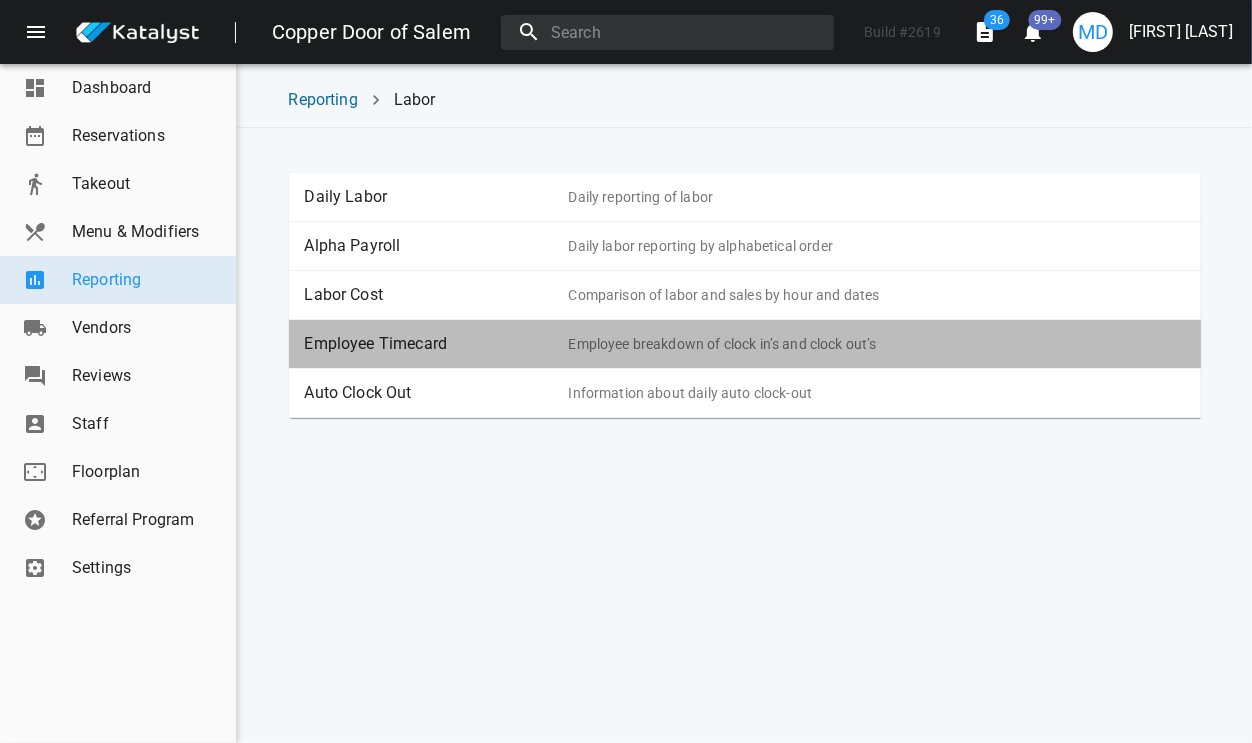 click on "Employee Timecard" at bounding box center [437, 344] 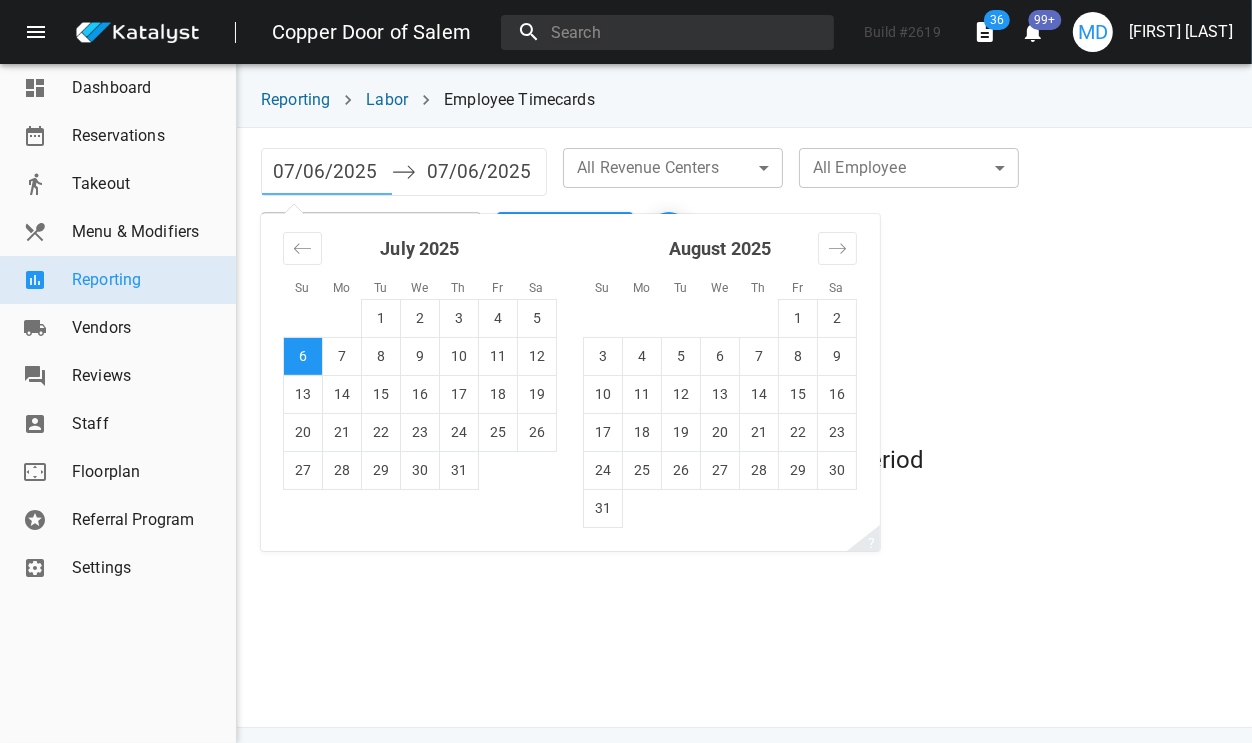 click on "07/06/2025" at bounding box center [327, 172] 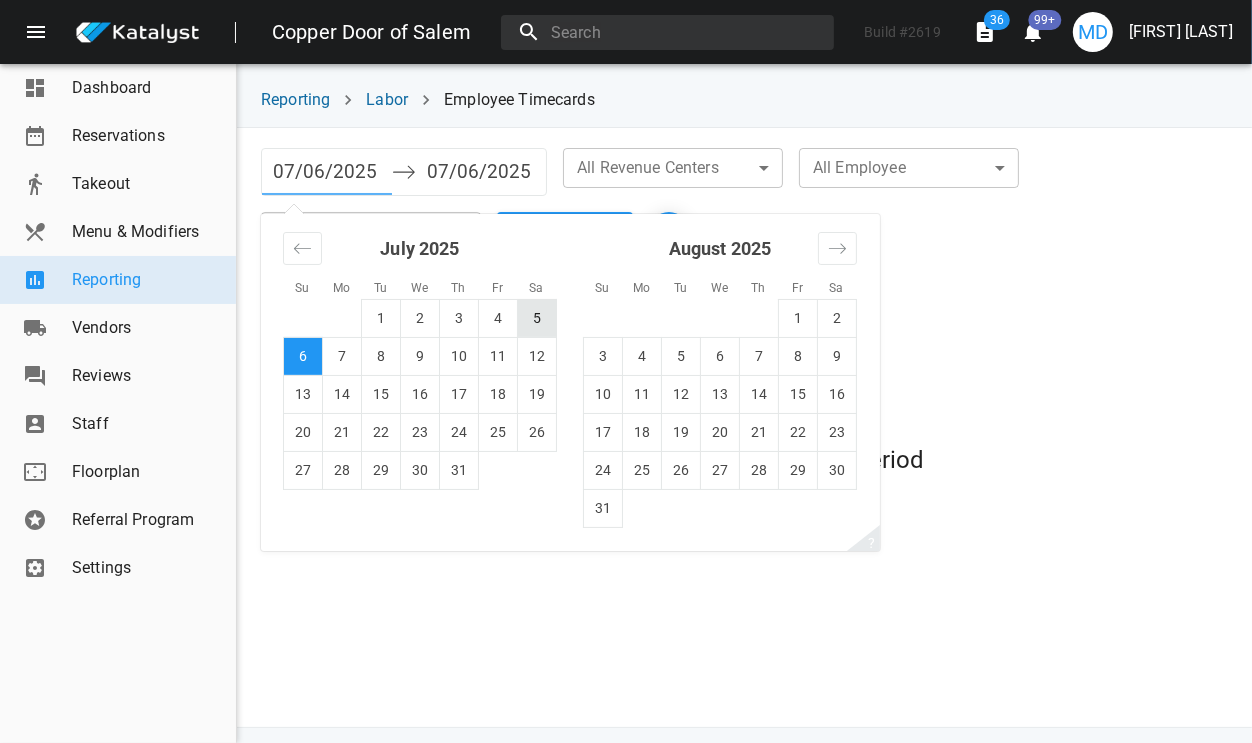 click on "5" at bounding box center (537, 318) 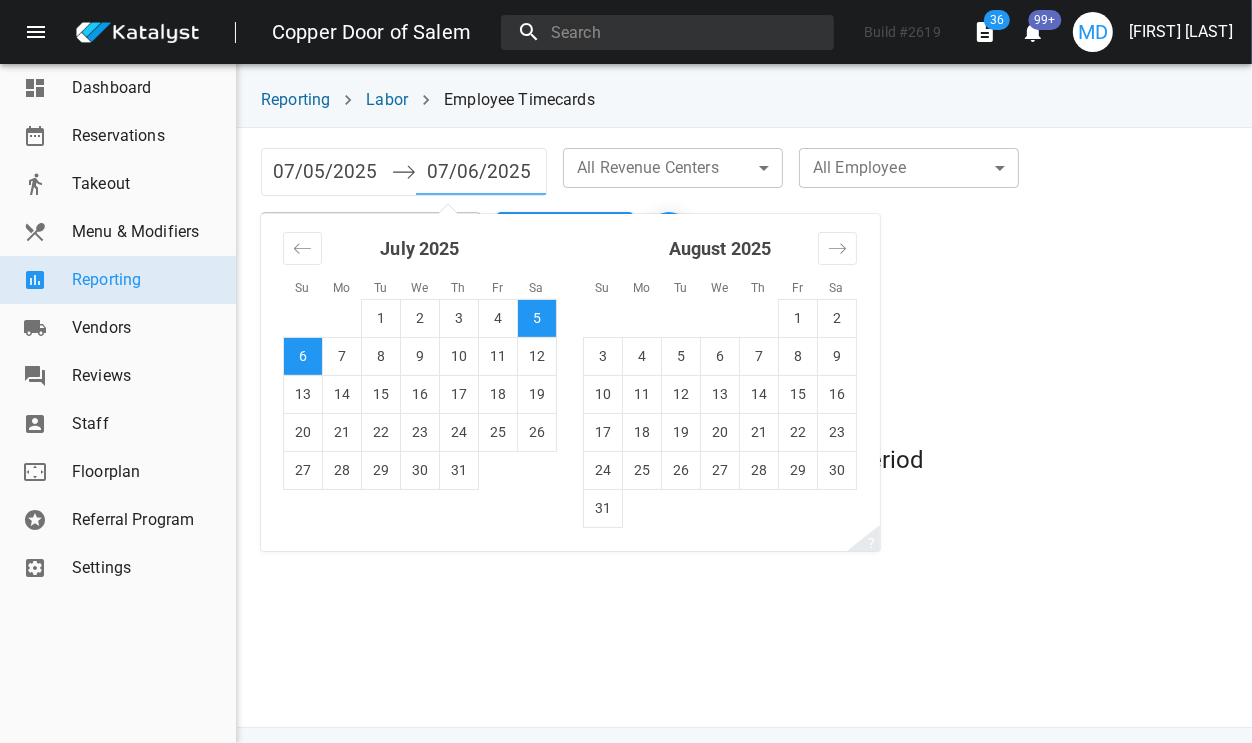 click on "07/06/2025" at bounding box center [481, 172] 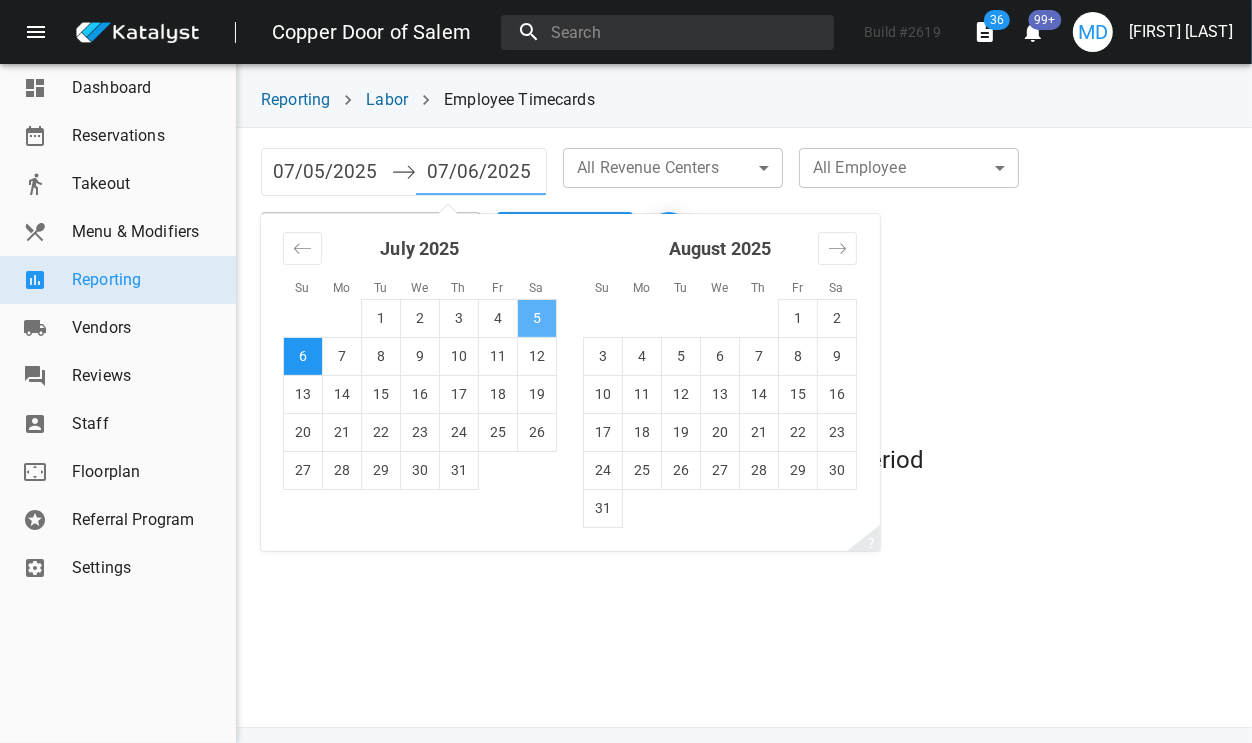click on "5" at bounding box center [537, 318] 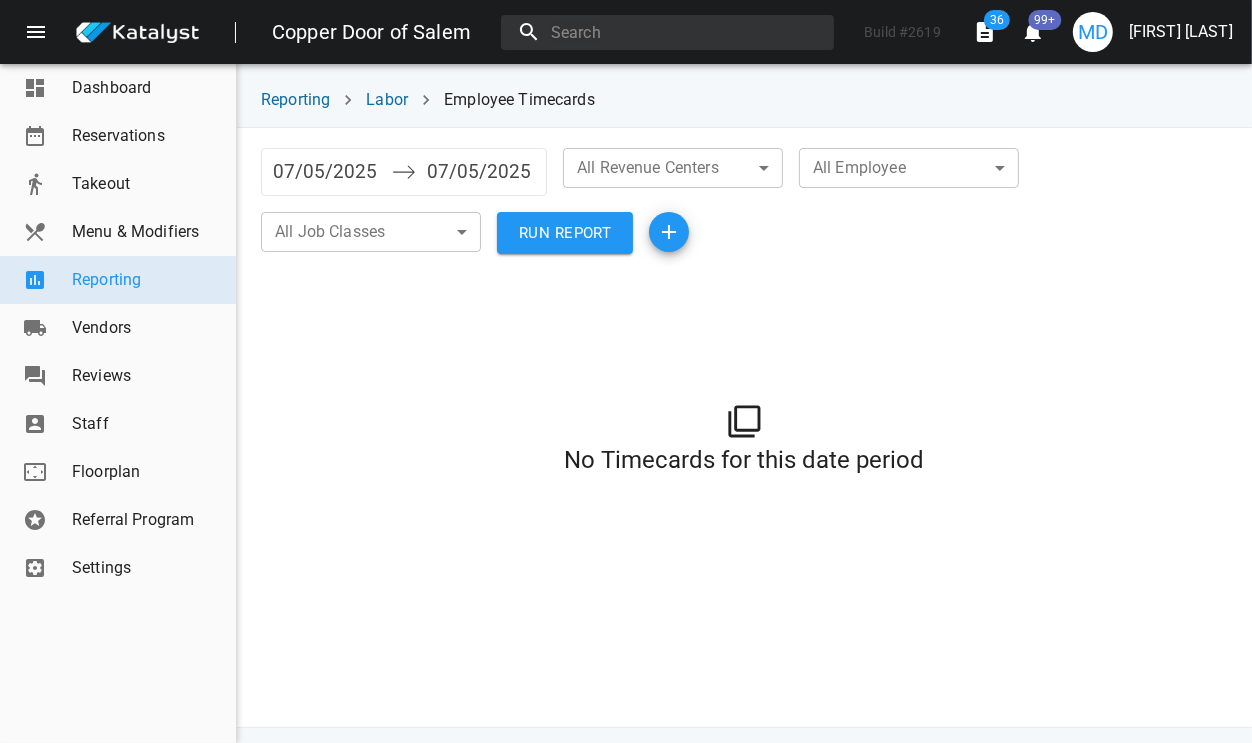 click on "RUN REPORT" at bounding box center (565, 233) 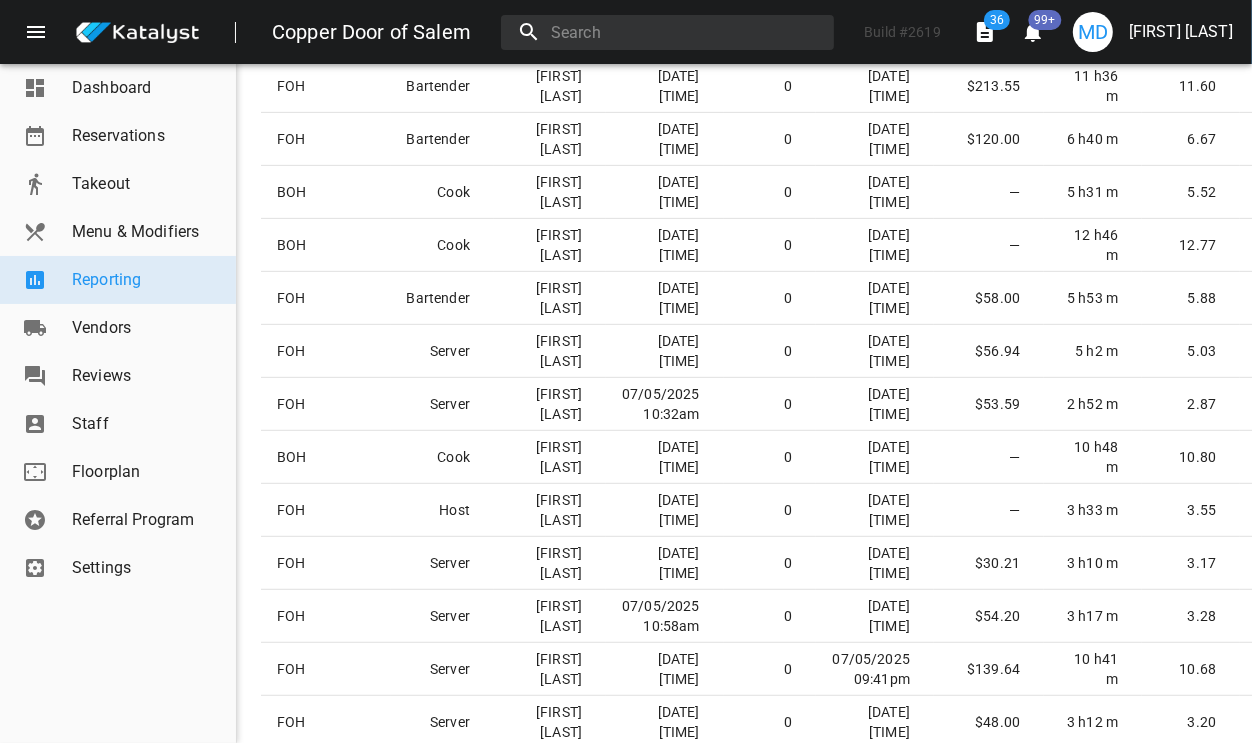 scroll, scrollTop: 0, scrollLeft: 0, axis: both 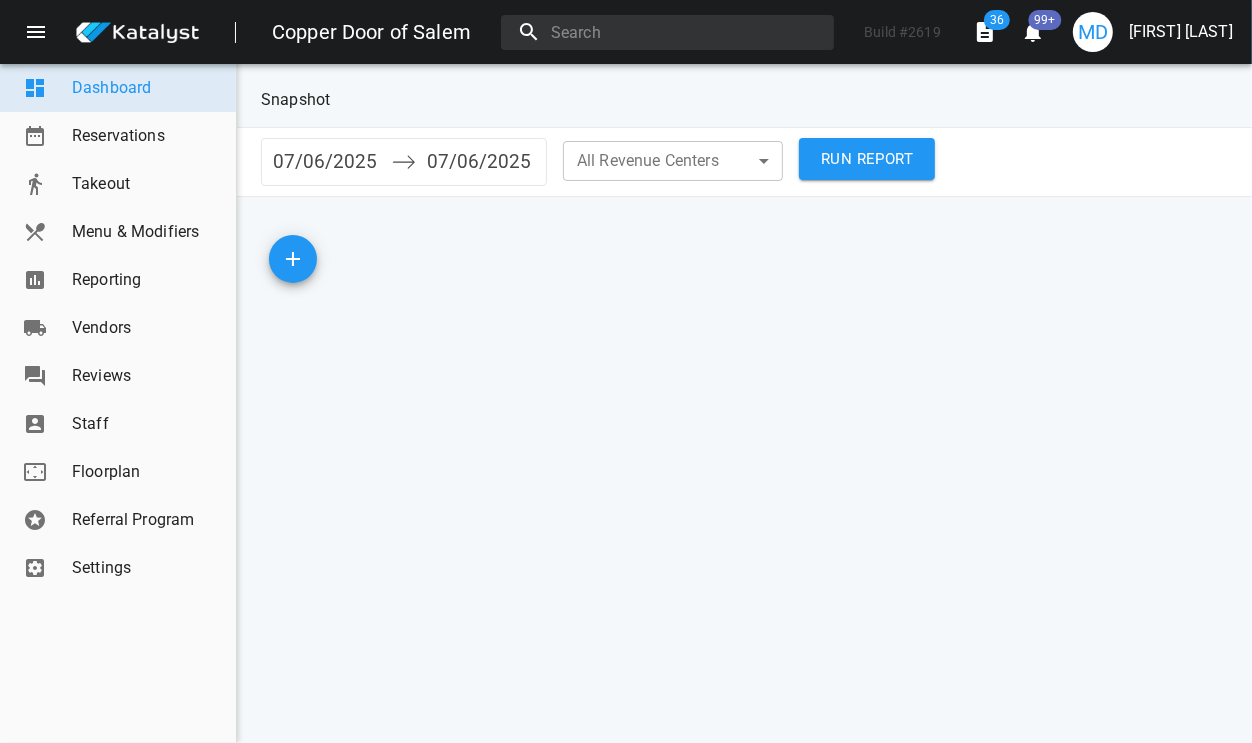 click on "Reporting" at bounding box center [146, 280] 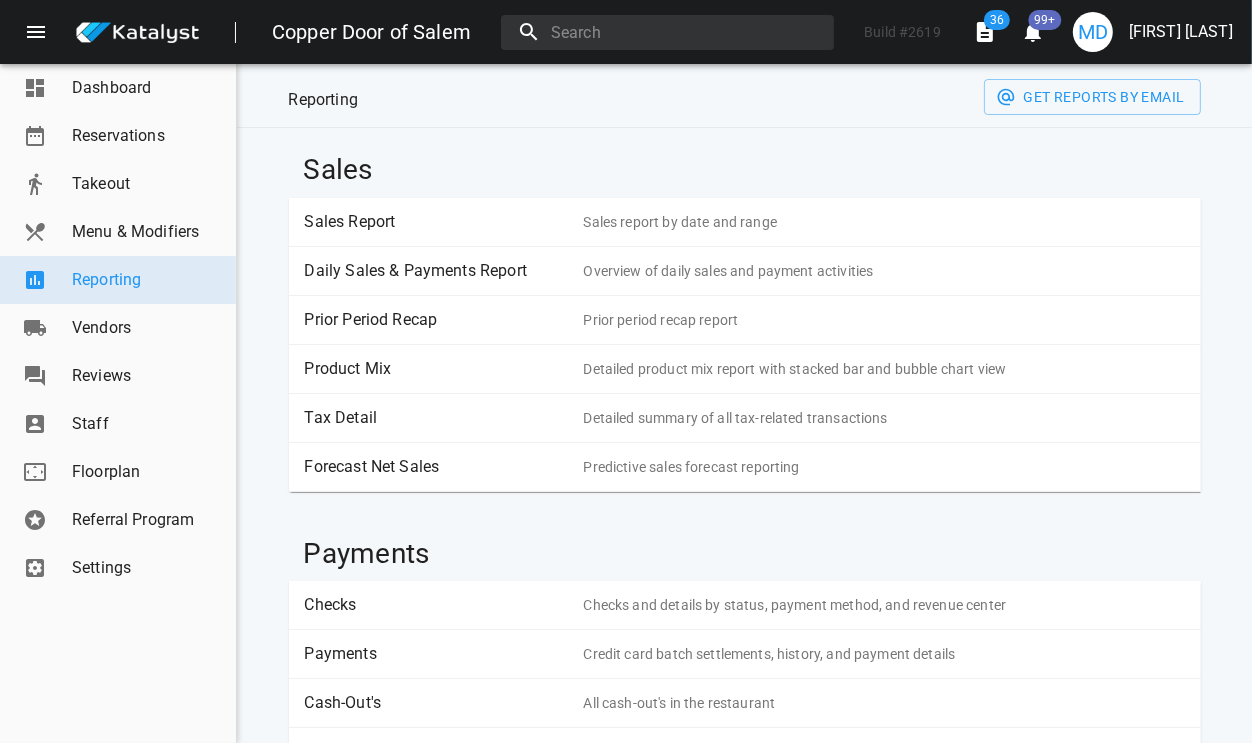 scroll, scrollTop: 58, scrollLeft: 0, axis: vertical 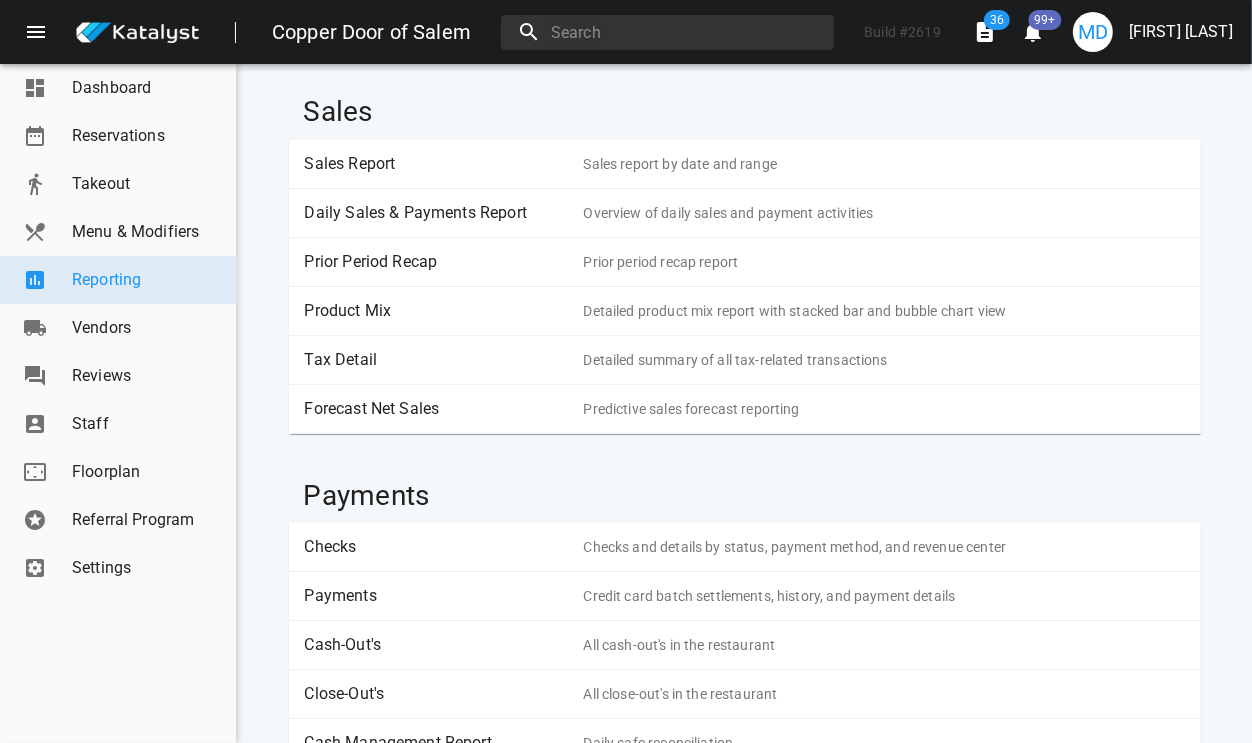 click on "Sales Report" at bounding box center [437, 164] 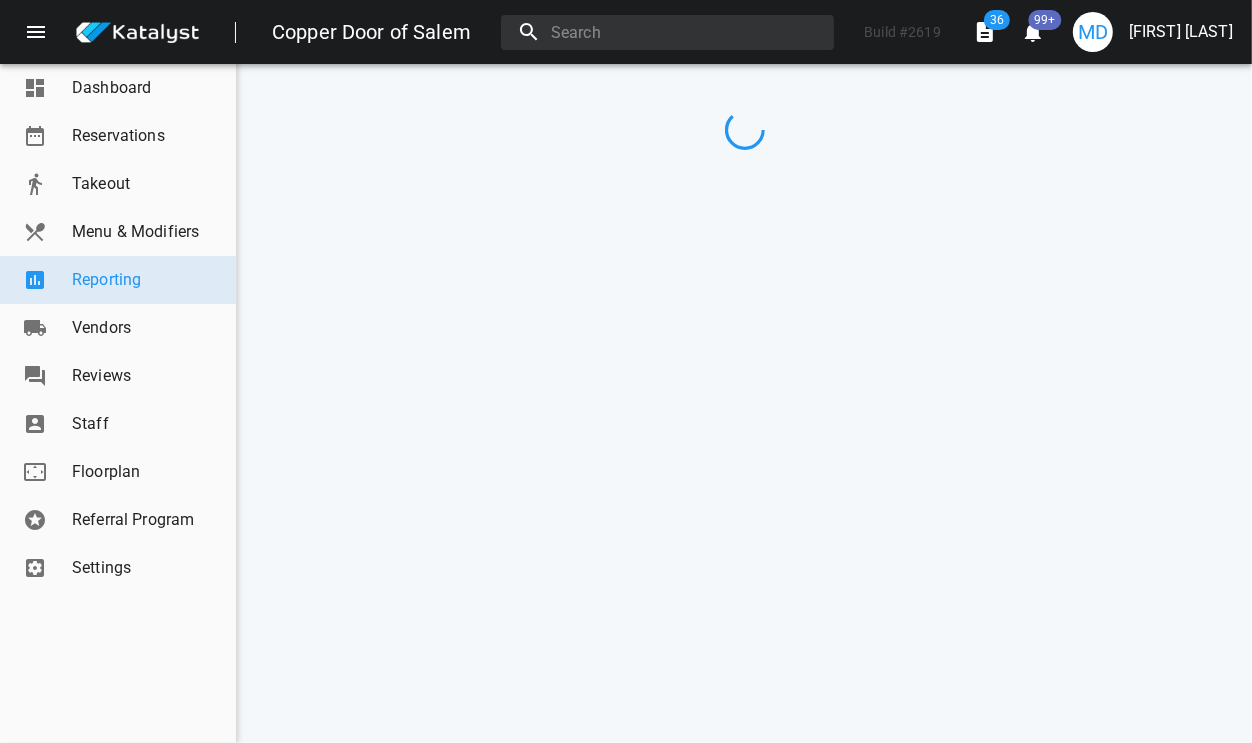 scroll, scrollTop: 0, scrollLeft: 0, axis: both 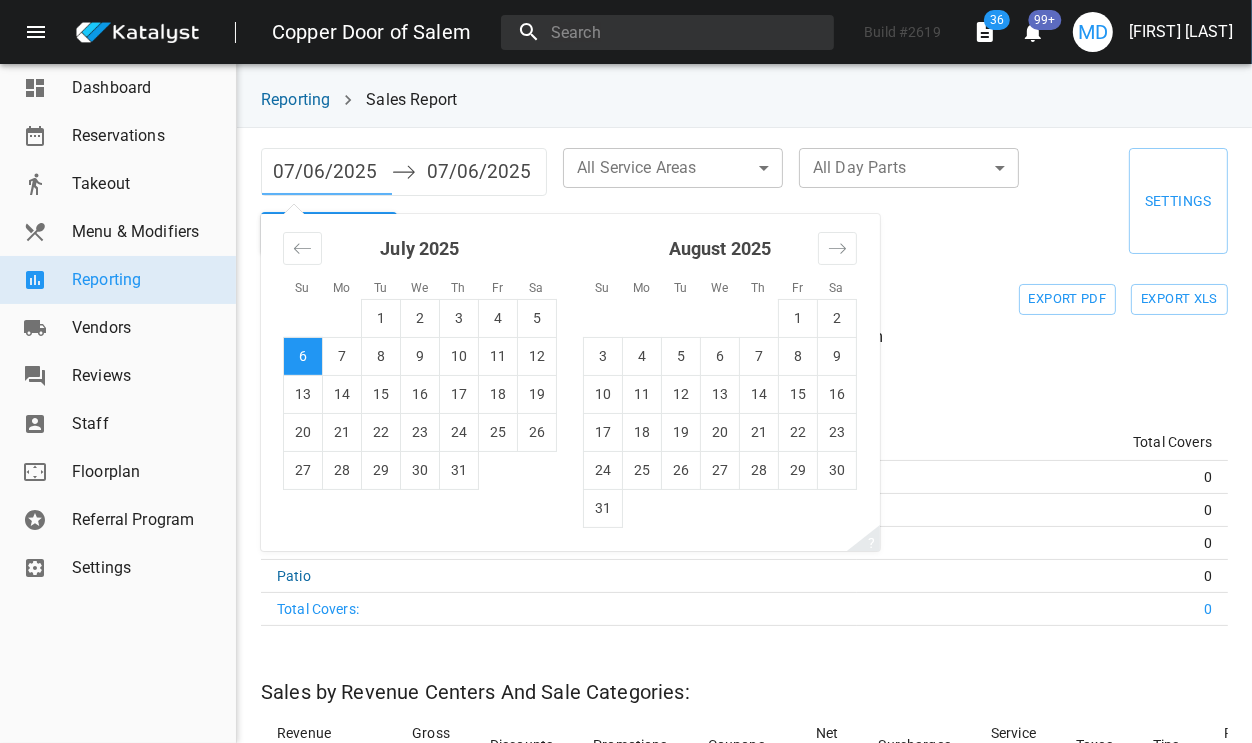 click on "07/06/2025" at bounding box center (327, 172) 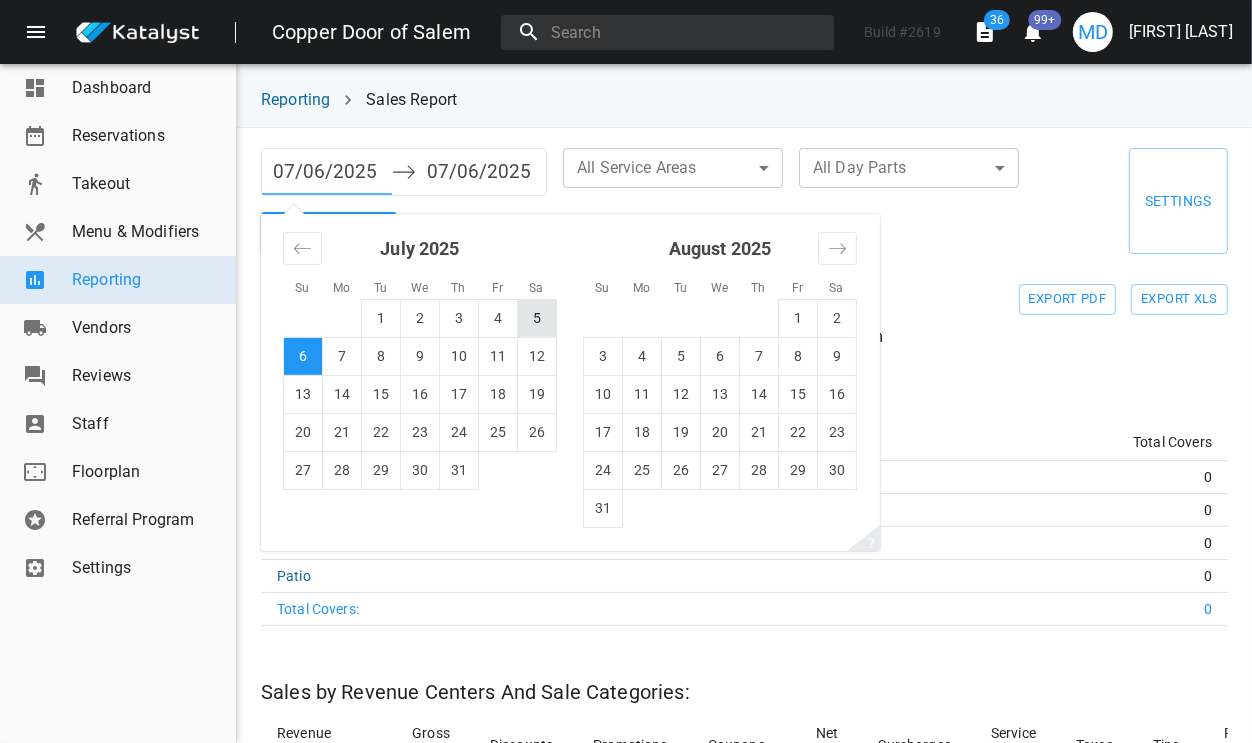 click on "5" at bounding box center [537, 318] 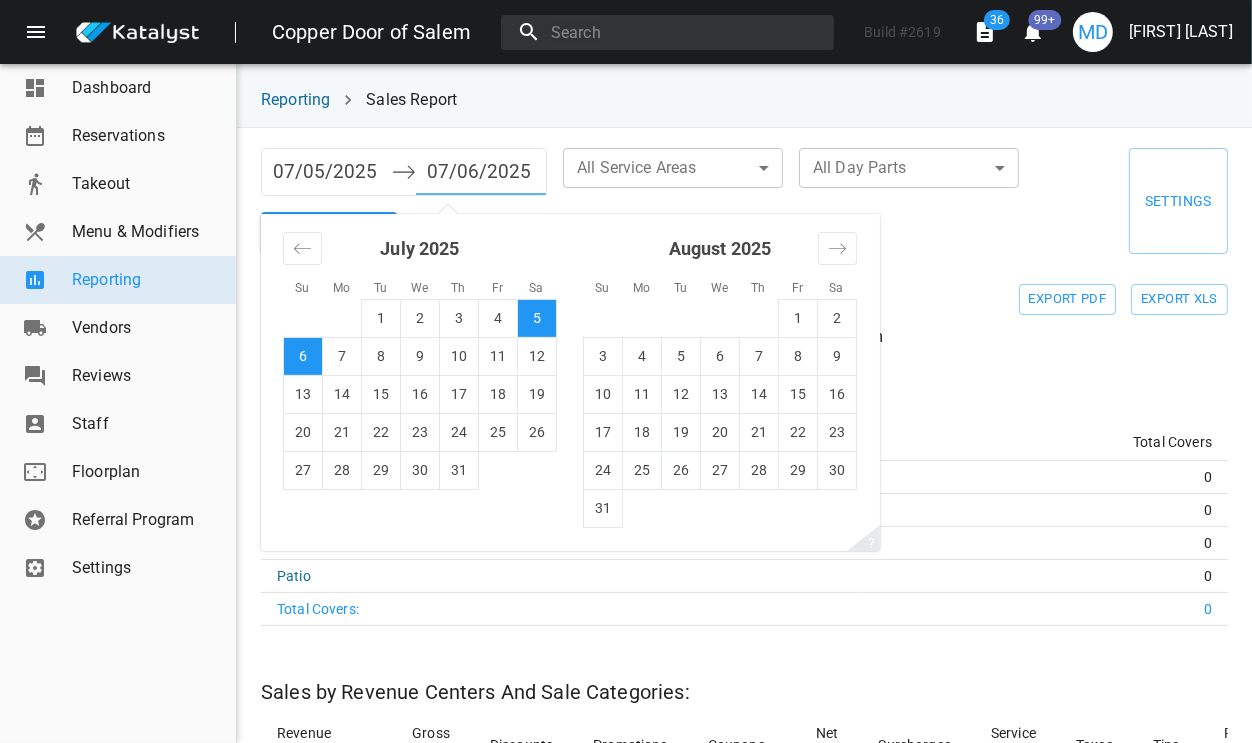 click on "07/06/2025" at bounding box center (481, 172) 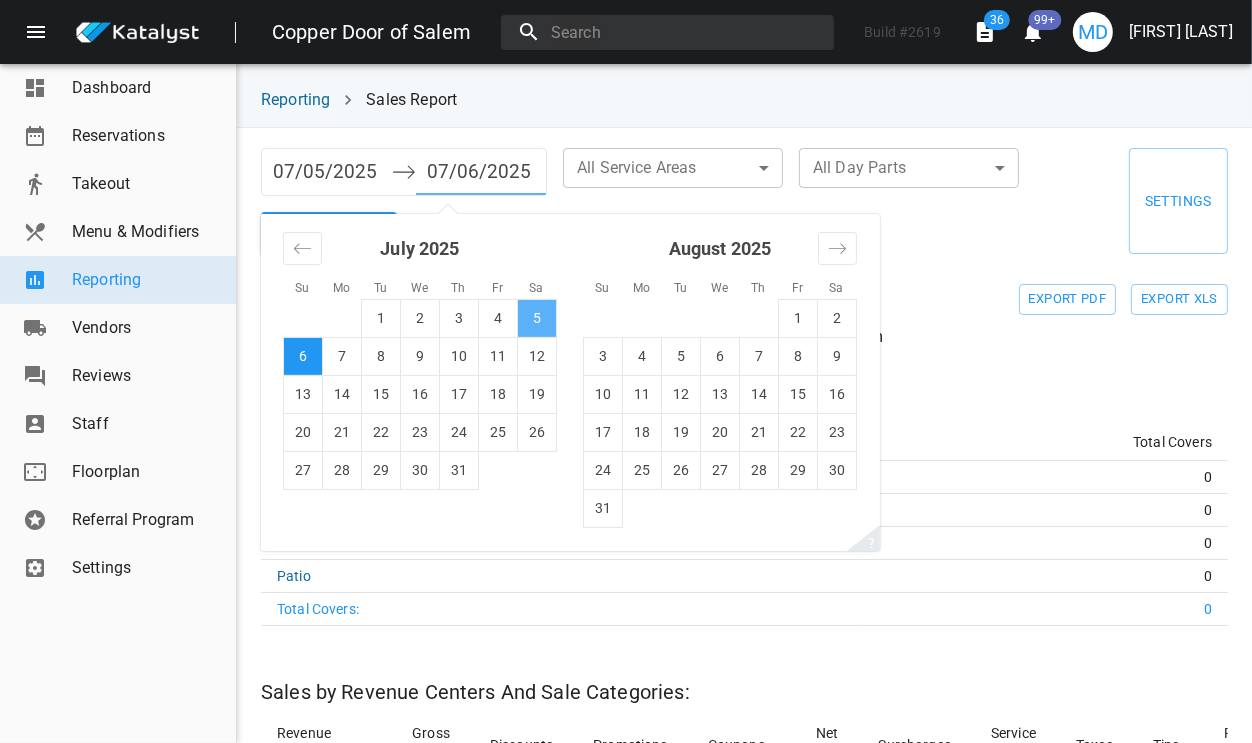 click on "5" at bounding box center [537, 318] 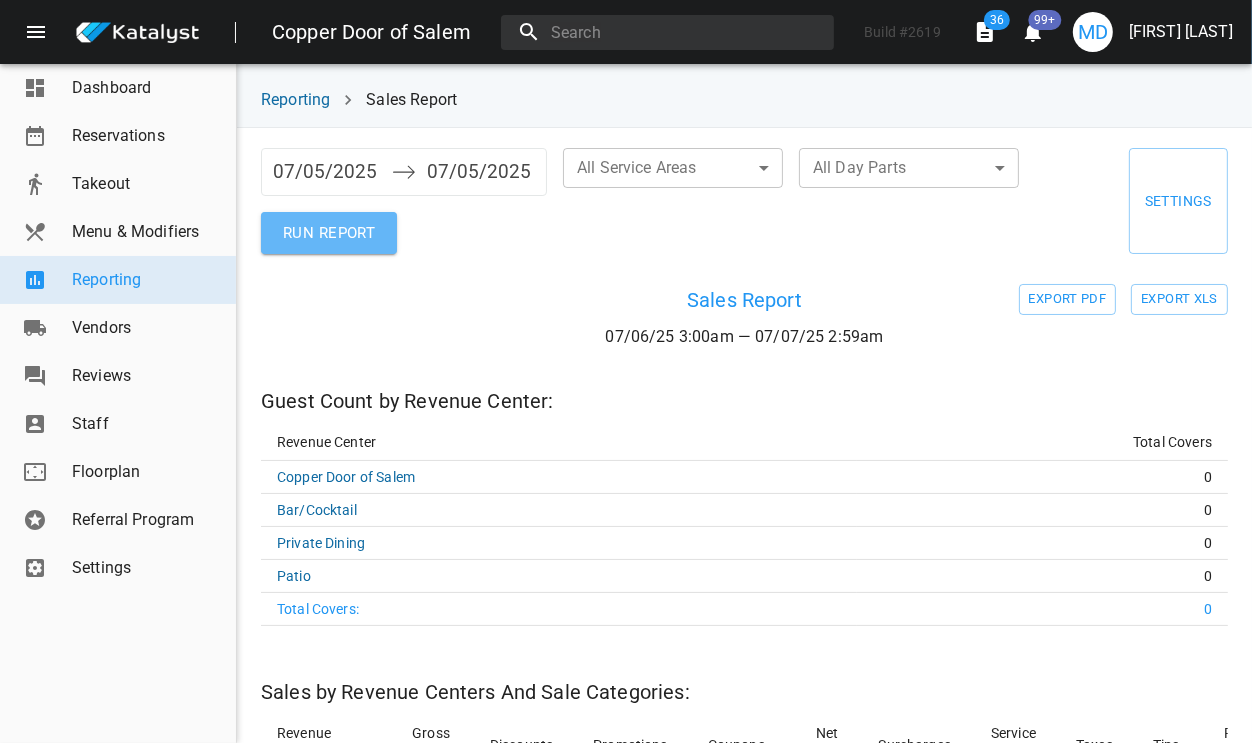 click on "RUN REPORT" at bounding box center [329, 233] 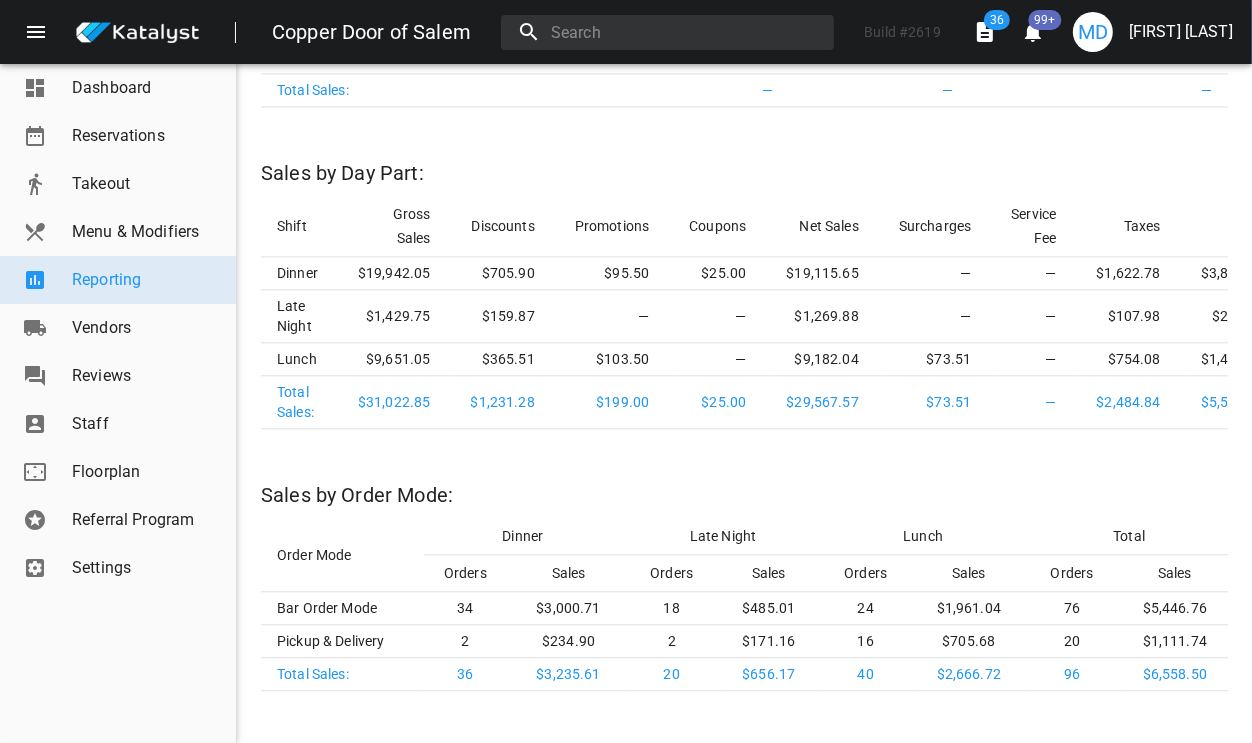scroll, scrollTop: 3472, scrollLeft: 0, axis: vertical 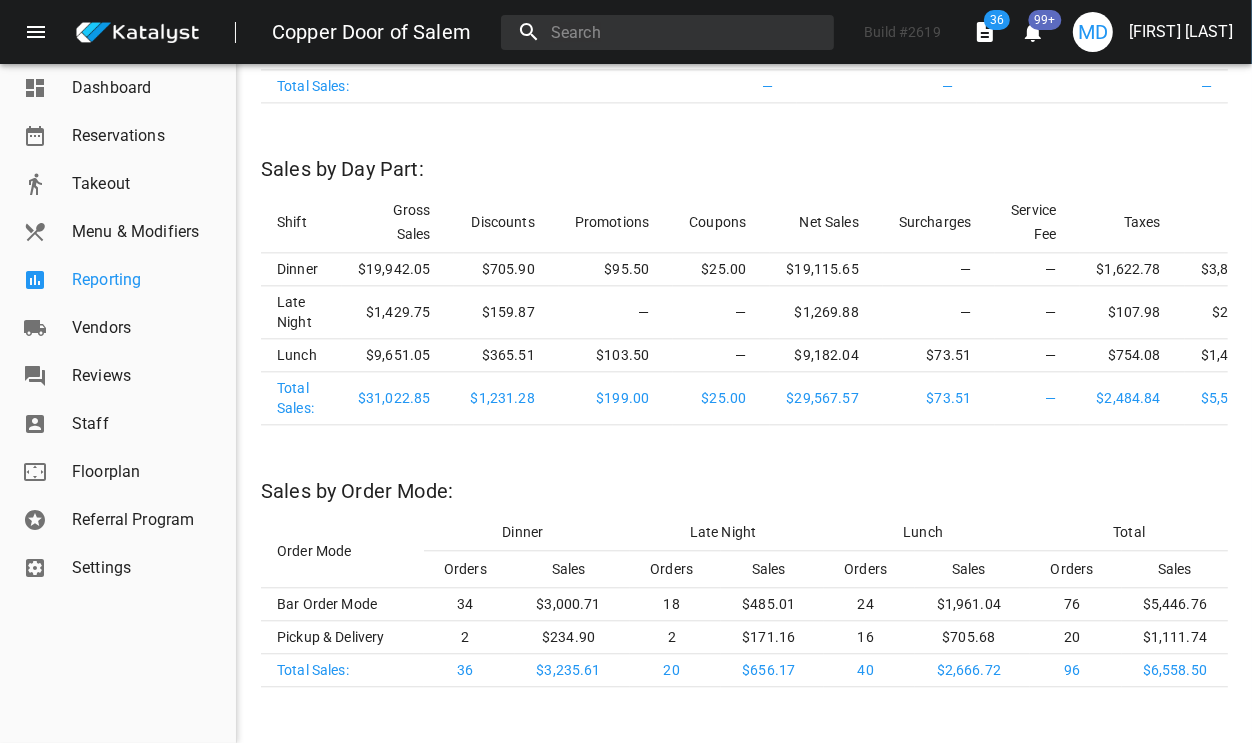 click on "Reporting" at bounding box center (146, 280) 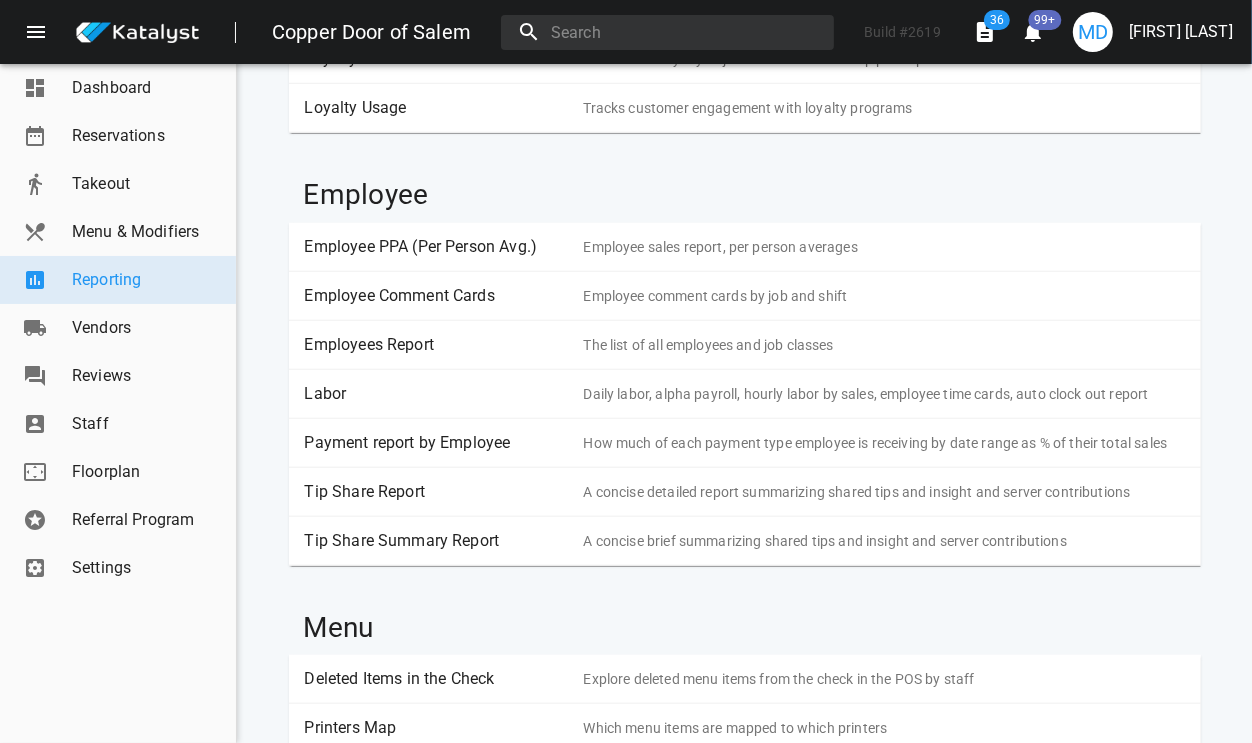scroll, scrollTop: 1365, scrollLeft: 0, axis: vertical 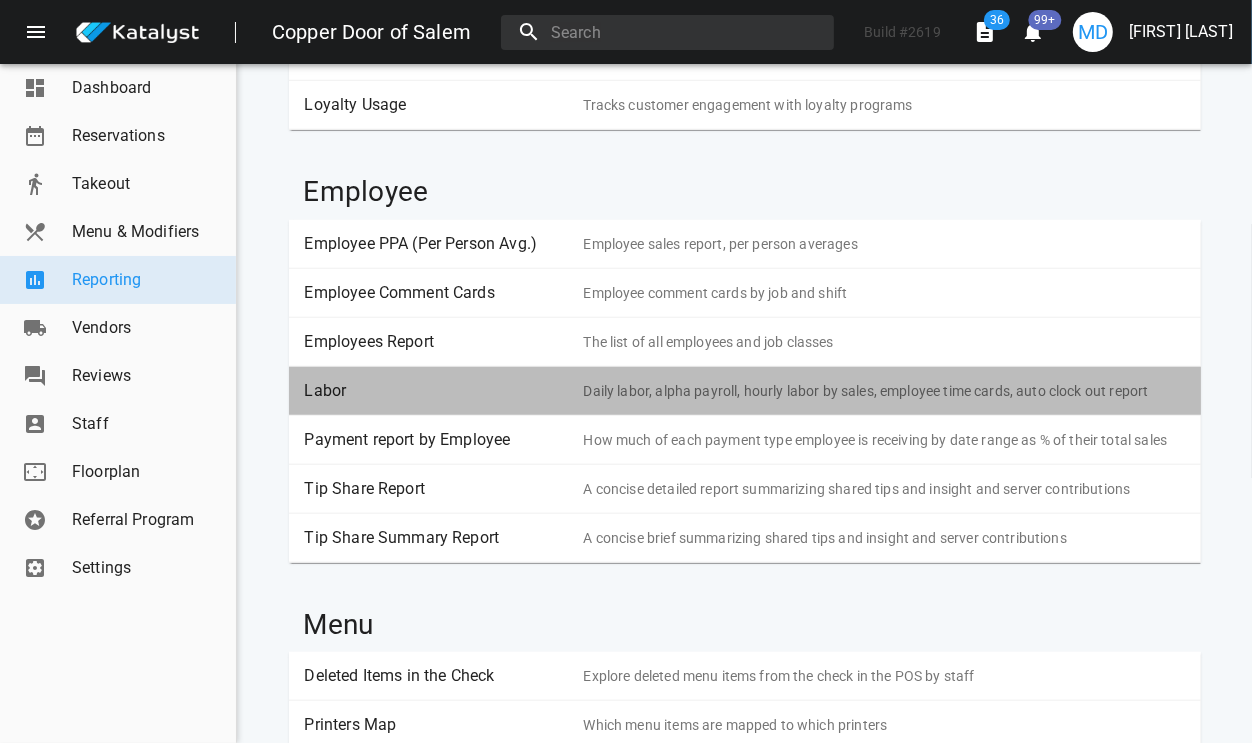 click on "Labor" at bounding box center [437, 391] 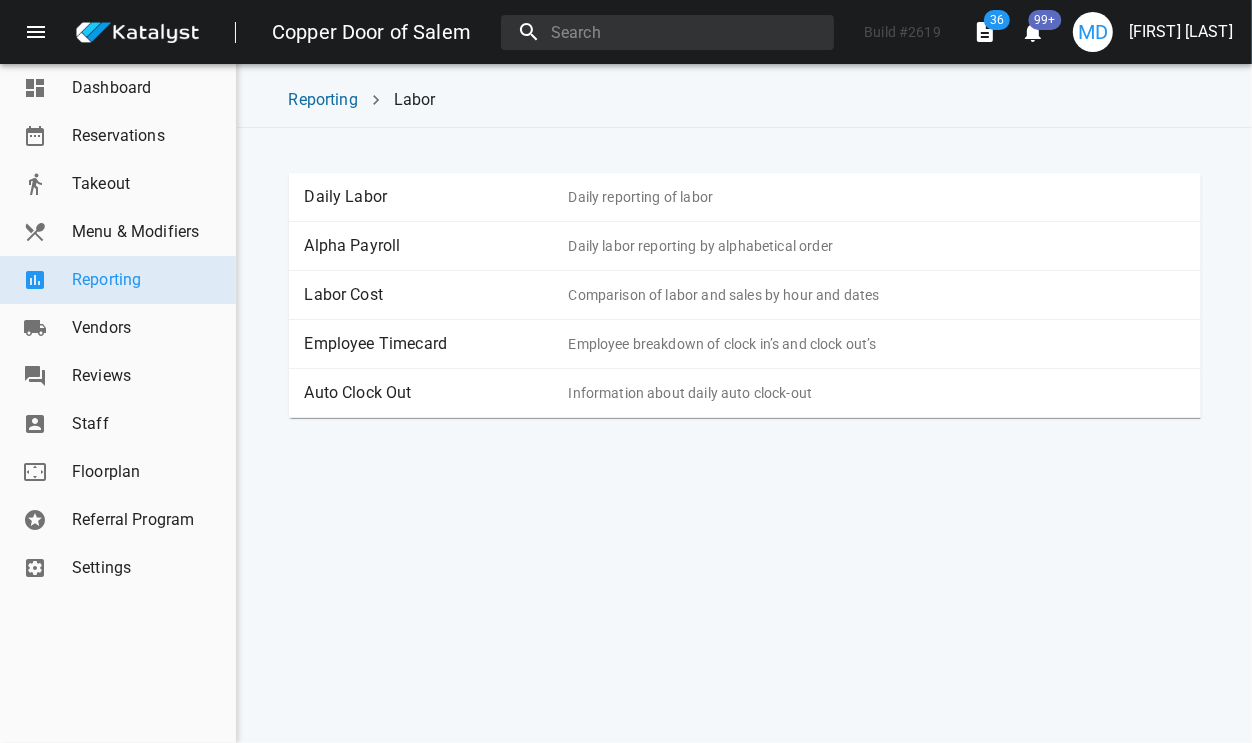 click on "Employee Timecard" at bounding box center (437, 344) 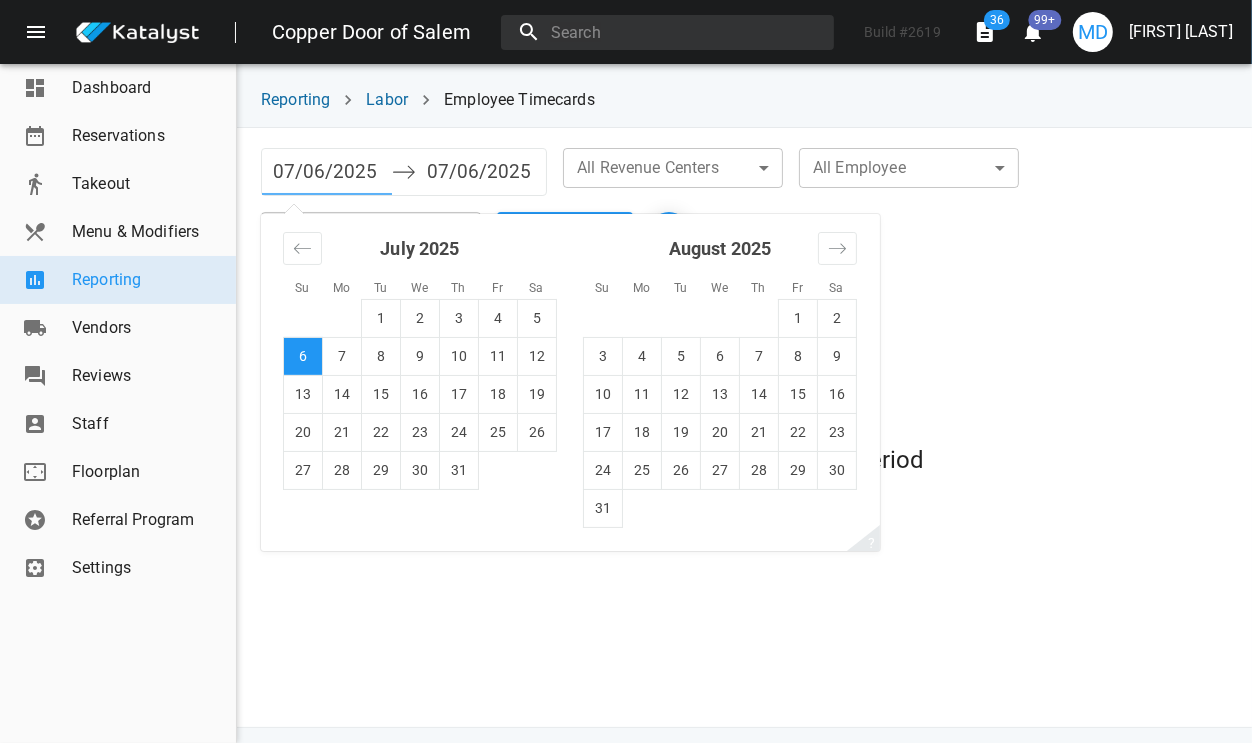 click on "07/06/2025" at bounding box center (327, 172) 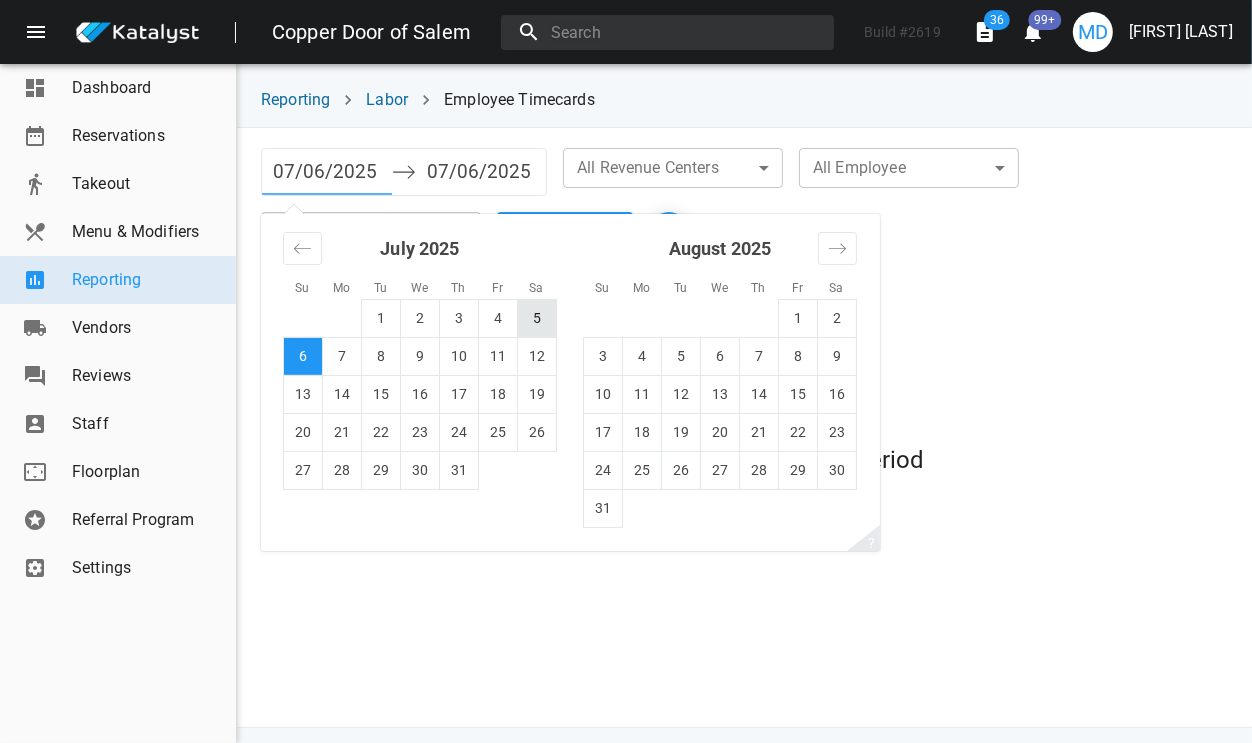 click on "5" at bounding box center [537, 318] 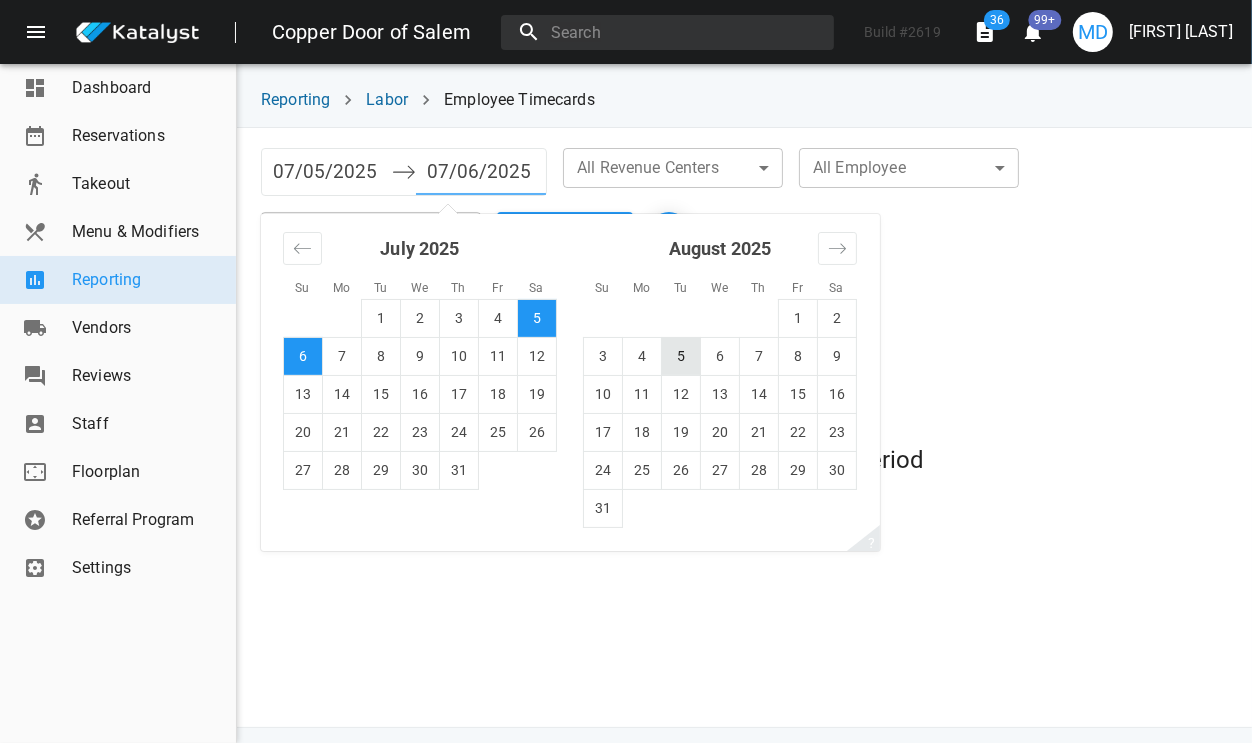 click on "5" at bounding box center (681, 356) 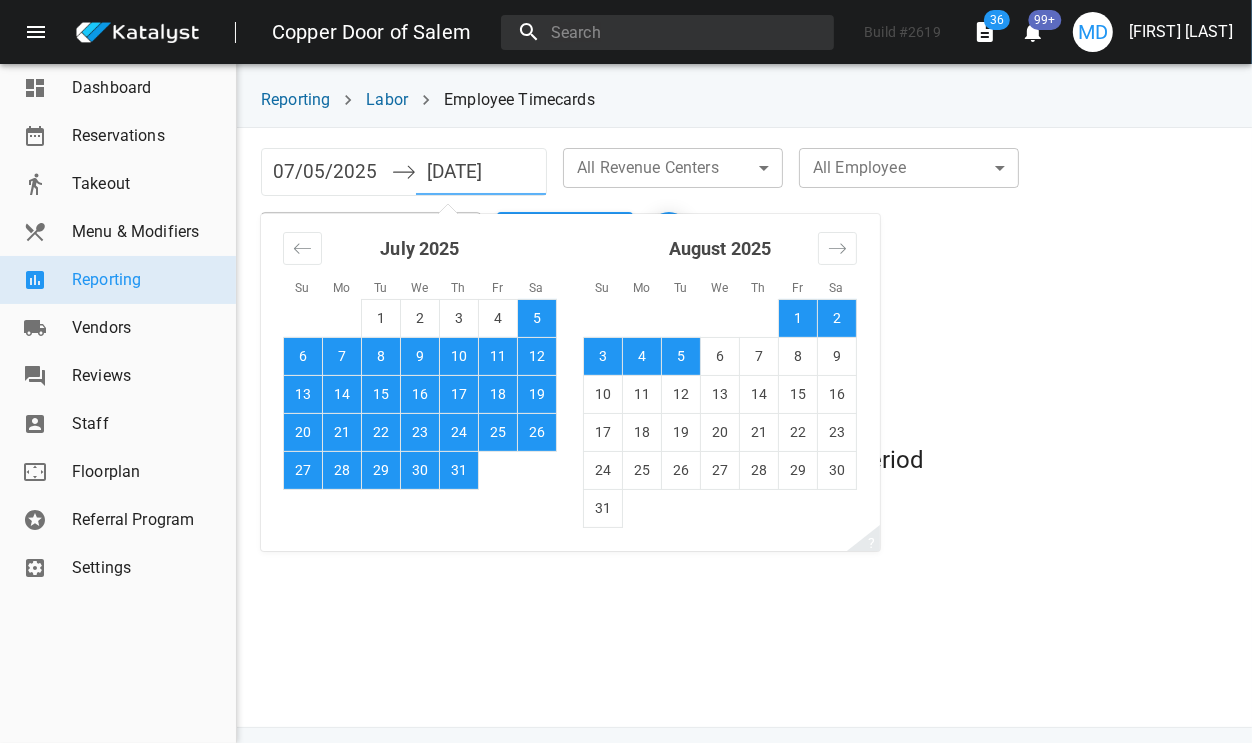 click on "08/05/2025" at bounding box center [481, 172] 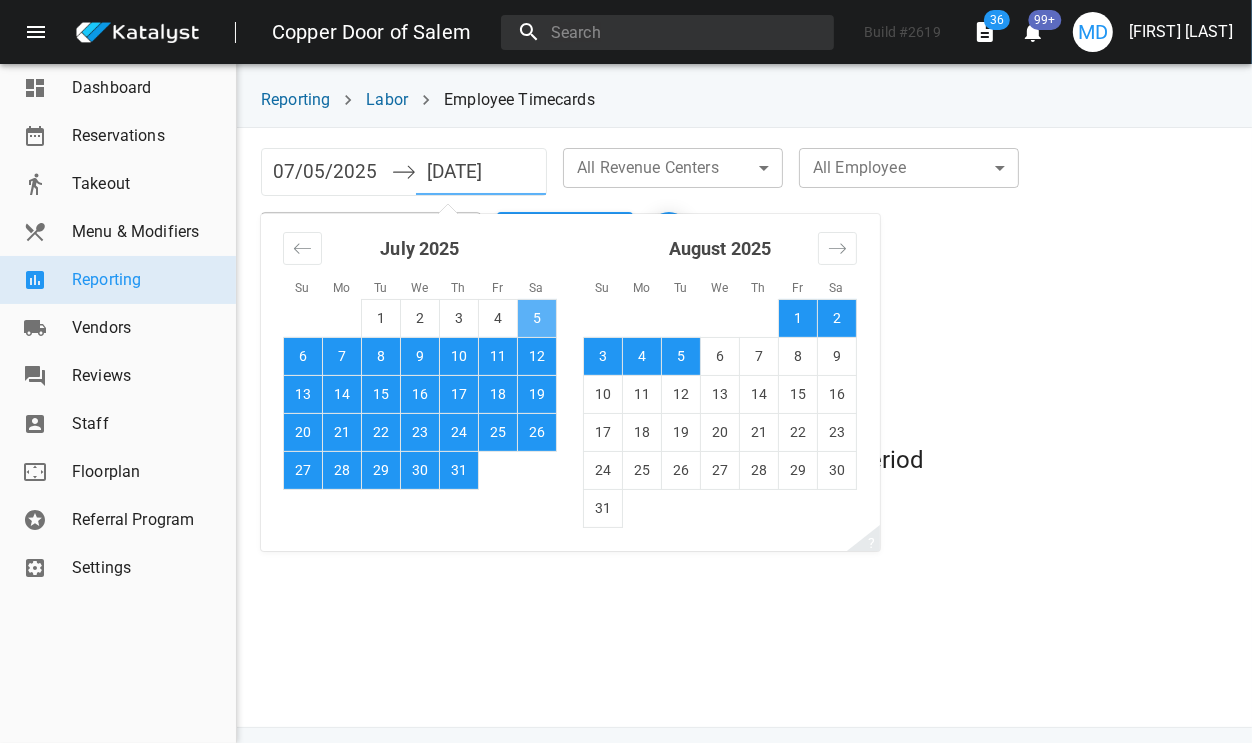 click on "5" at bounding box center [537, 318] 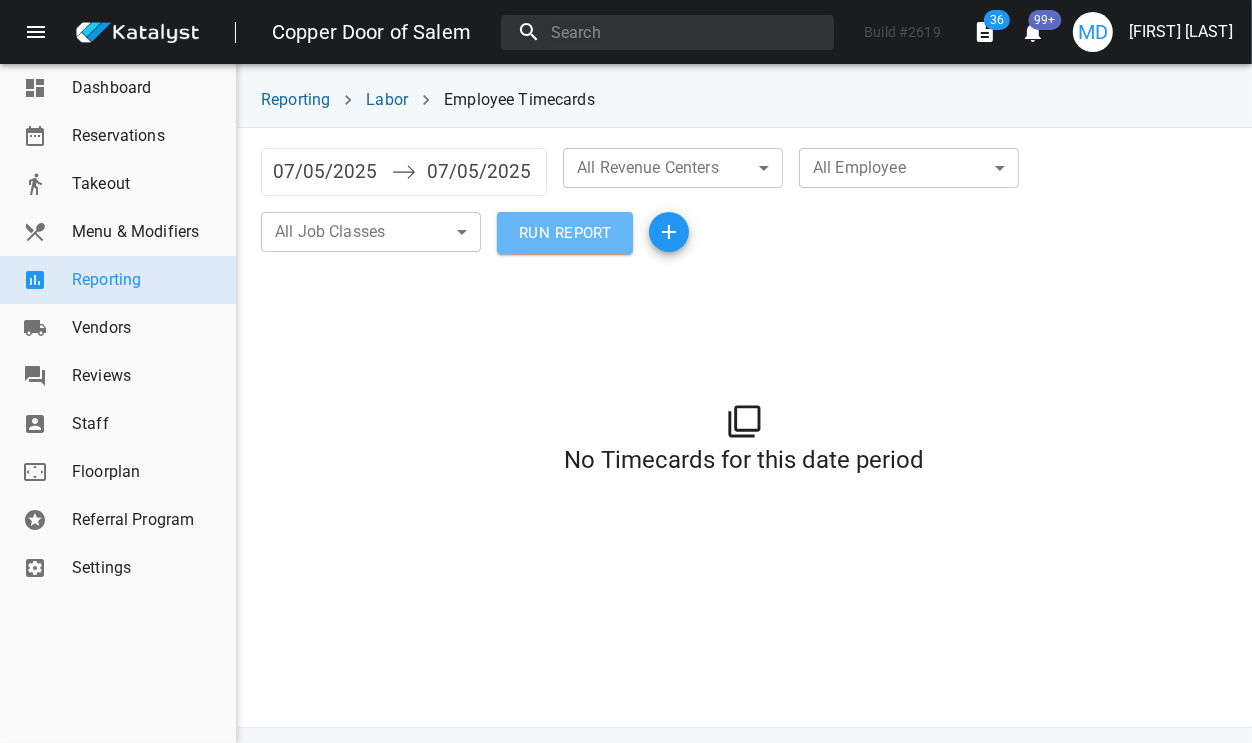 click on "RUN REPORT" at bounding box center [565, 233] 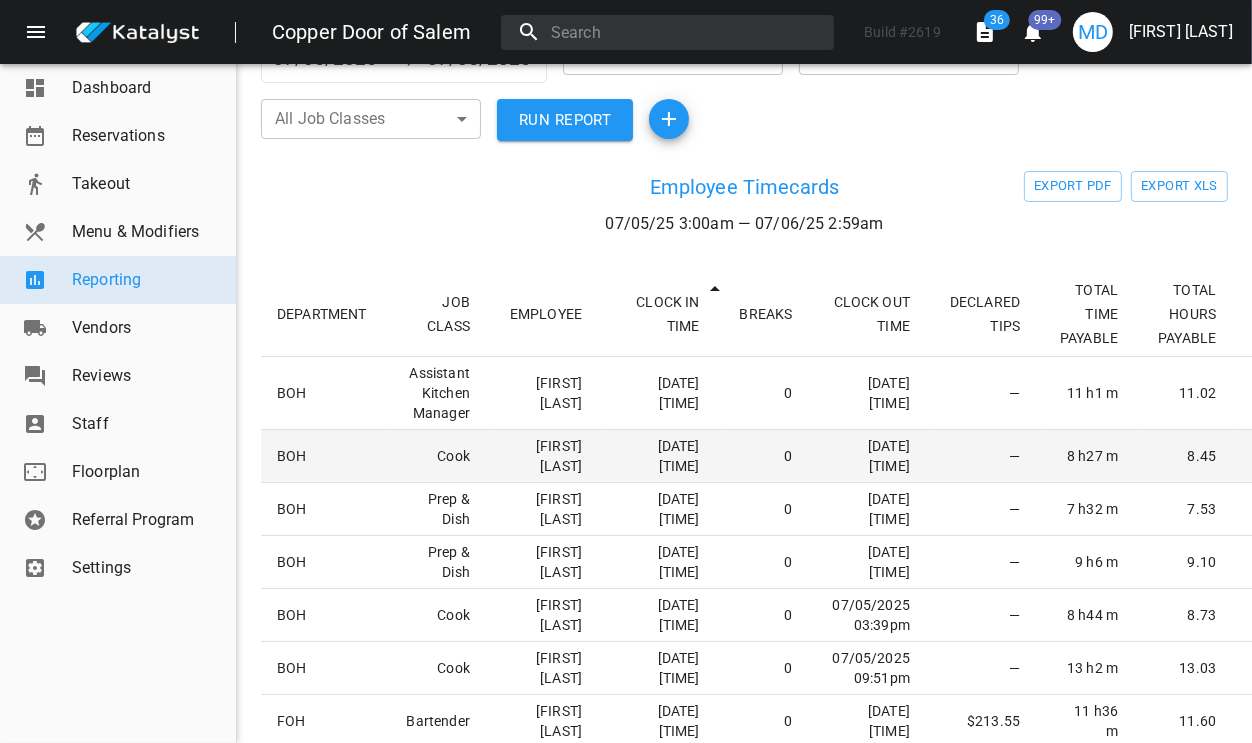 scroll, scrollTop: 143, scrollLeft: 0, axis: vertical 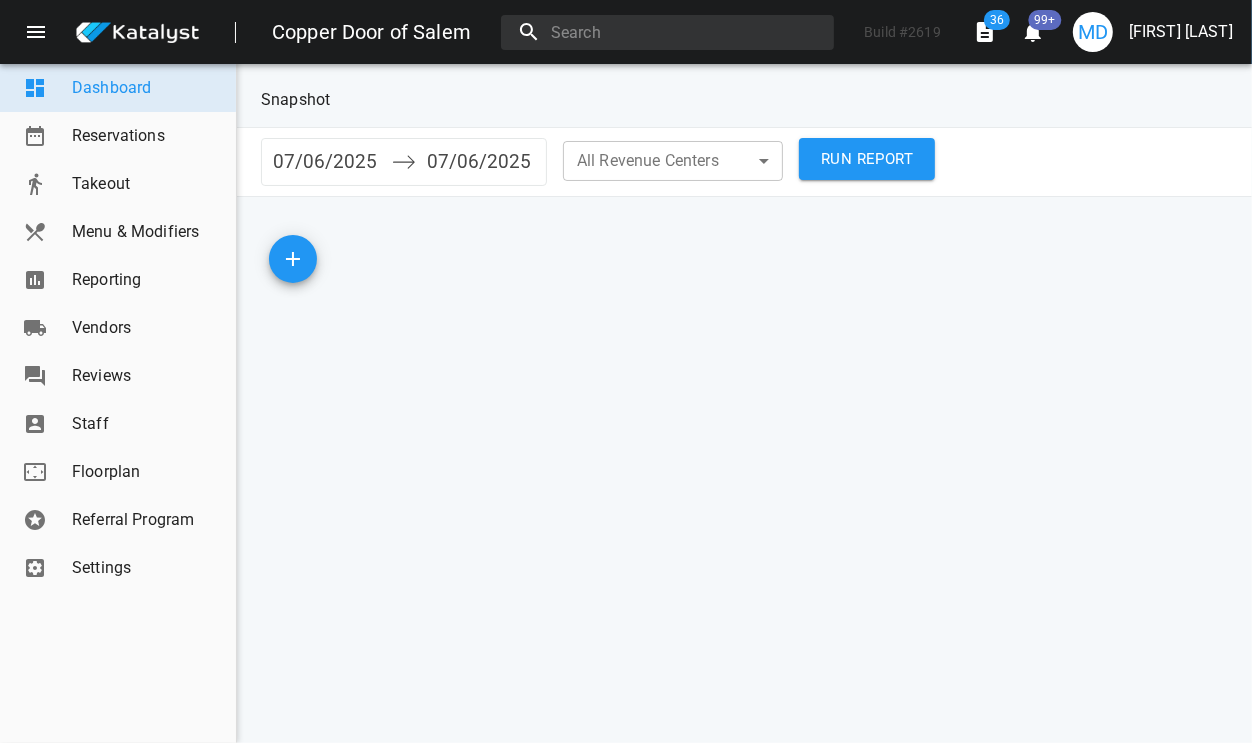 click on "Reporting" at bounding box center [146, 280] 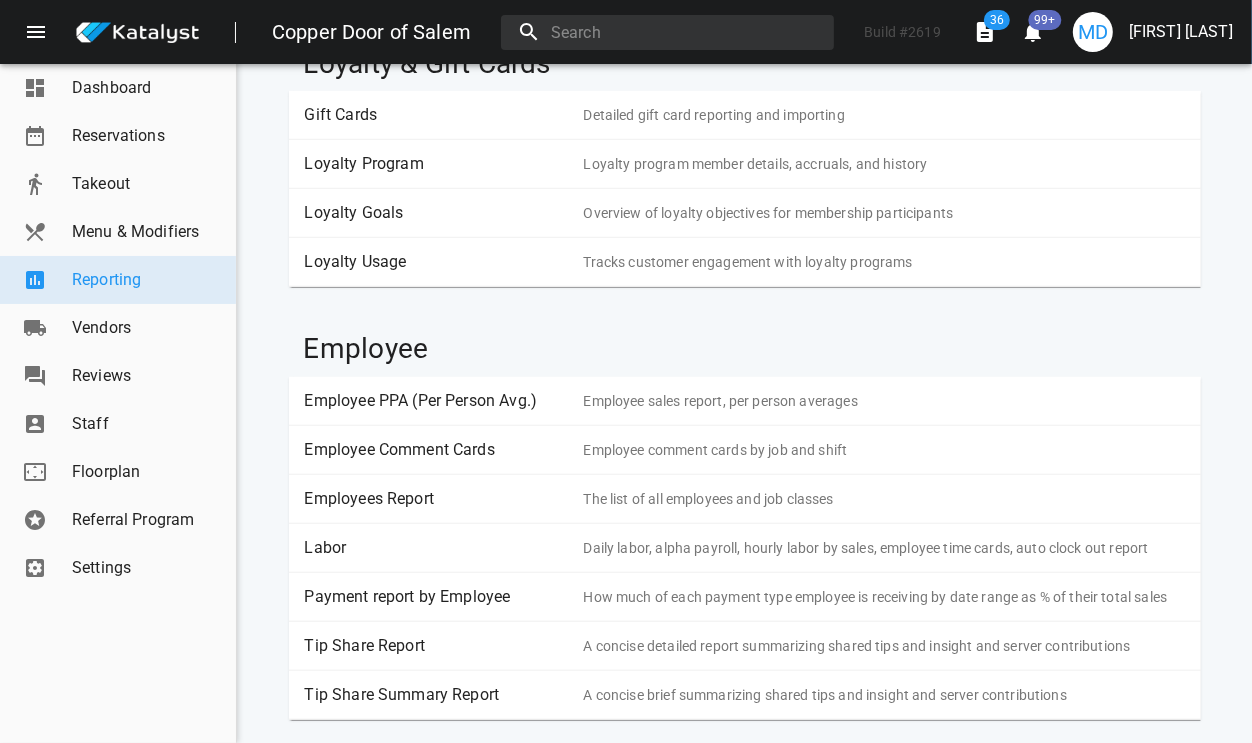 scroll, scrollTop: 1225, scrollLeft: 0, axis: vertical 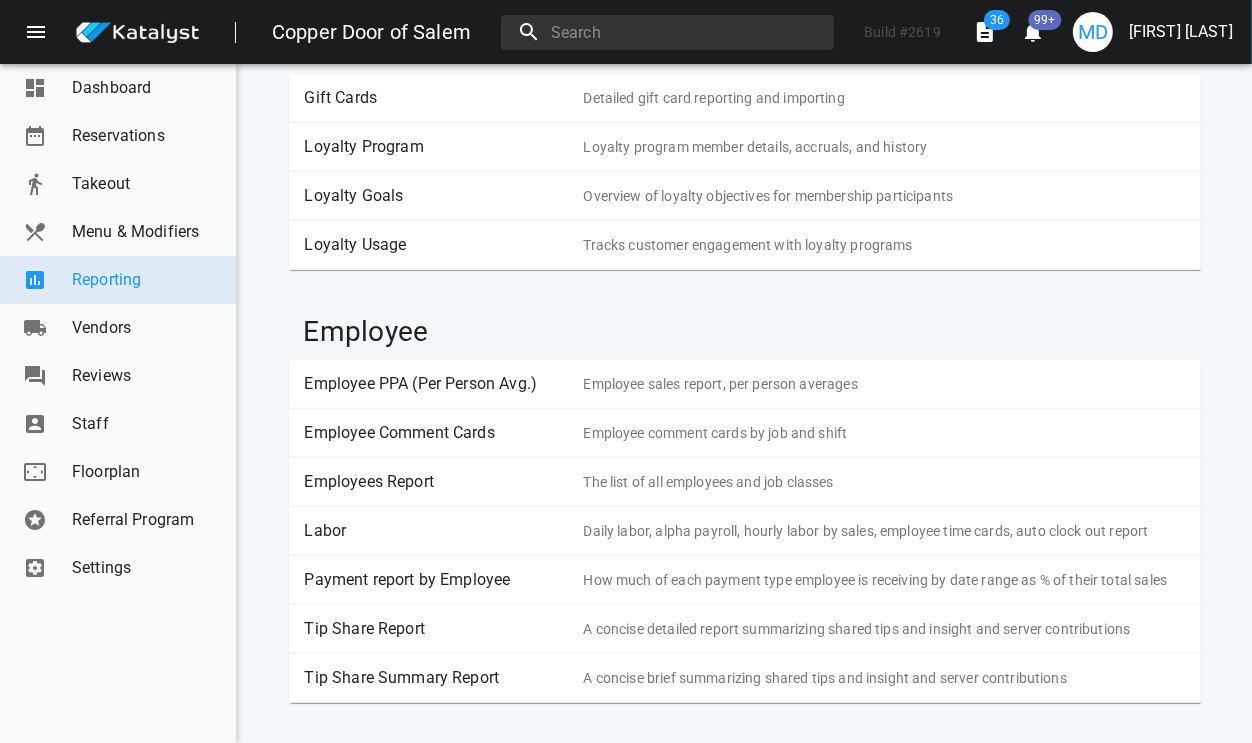 click on "Labor" at bounding box center (437, 531) 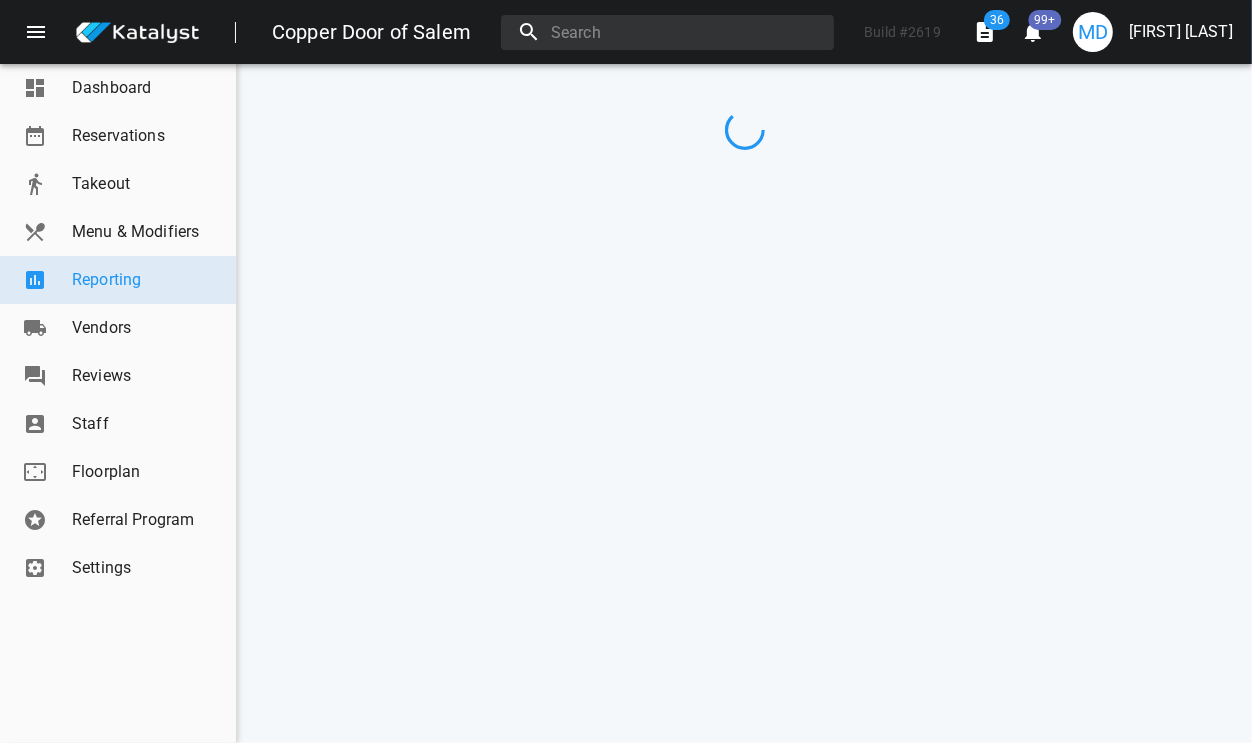 scroll, scrollTop: 0, scrollLeft: 0, axis: both 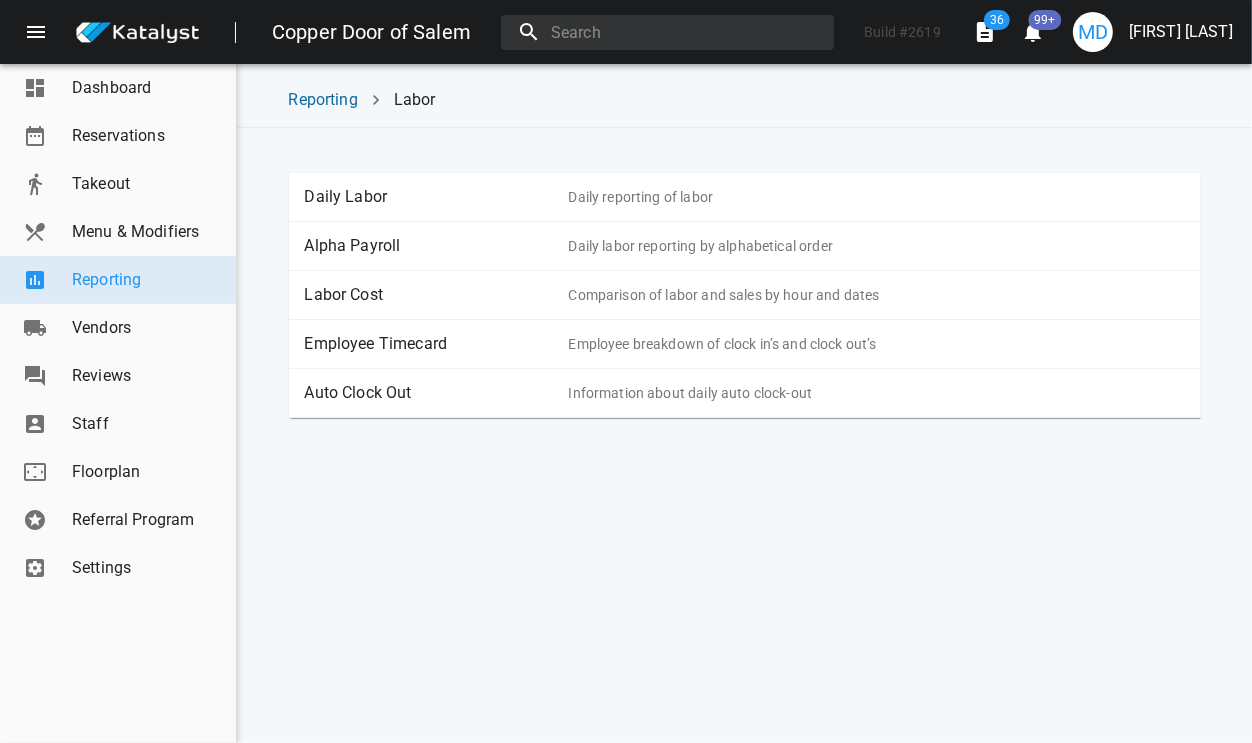 click on "Daily Labor" at bounding box center [437, 197] 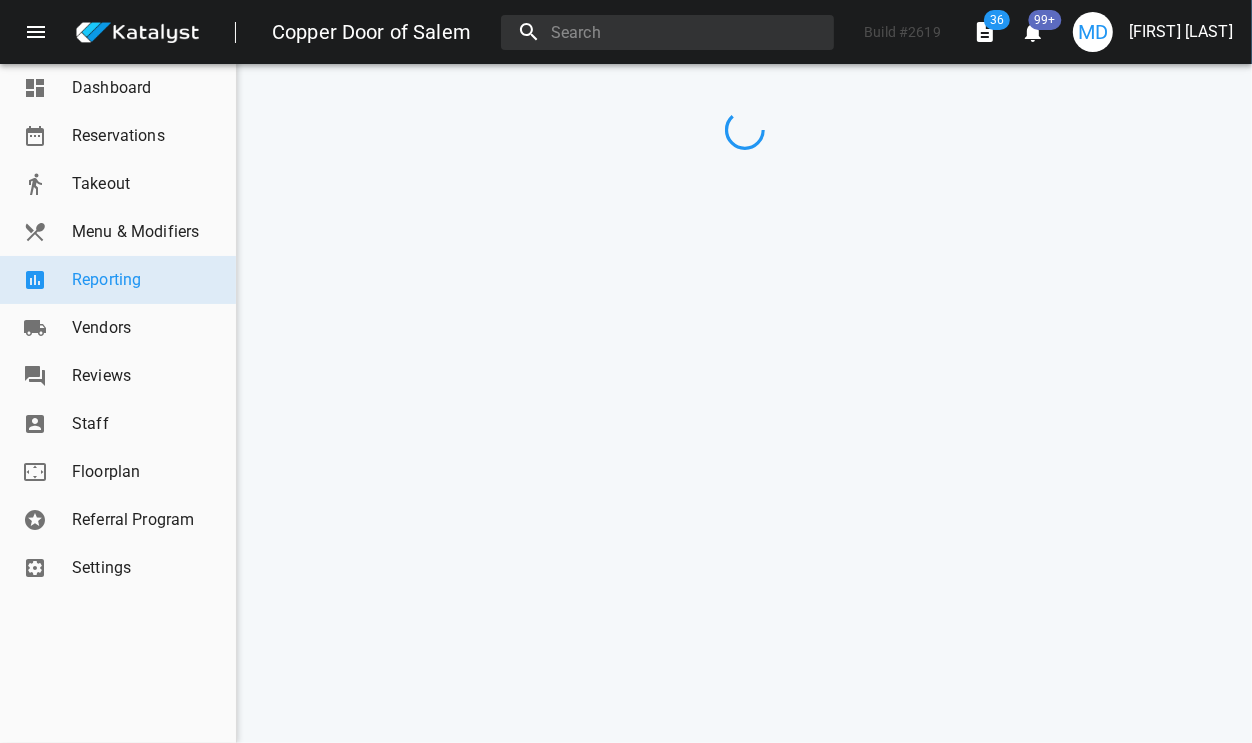 click at bounding box center [744, 403] 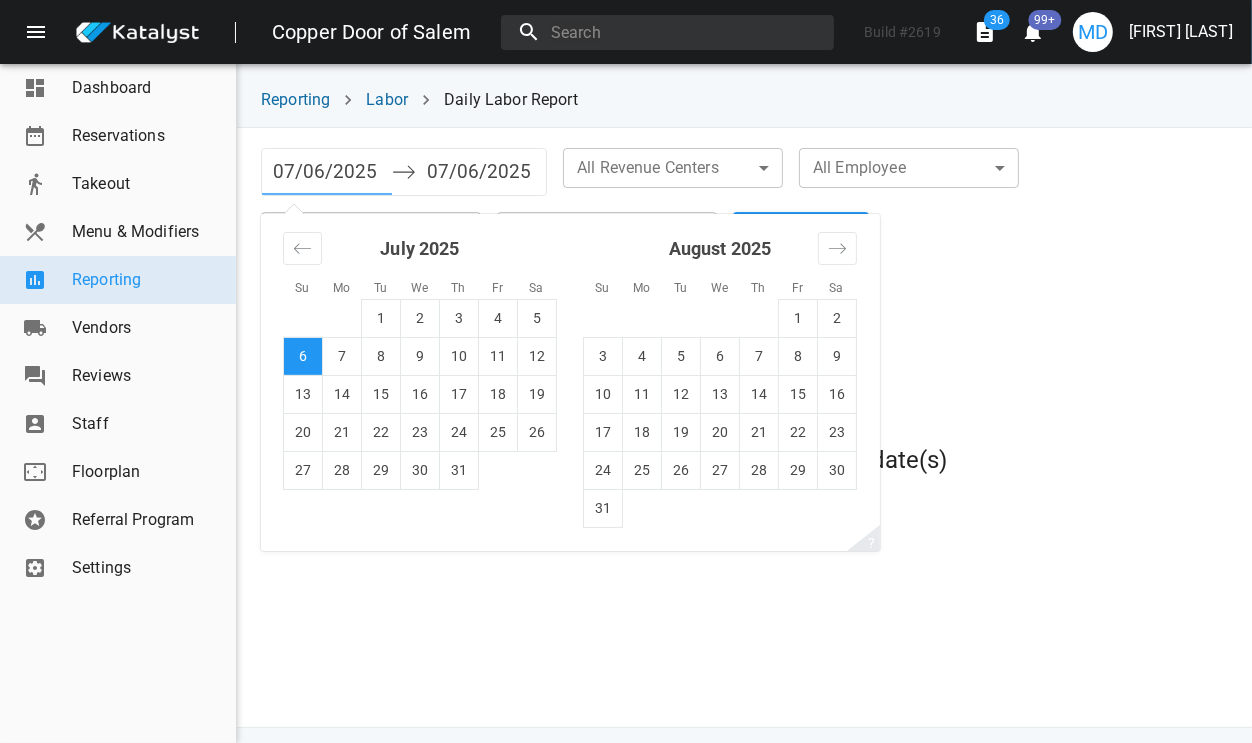 click on "07/06/2025" at bounding box center (327, 172) 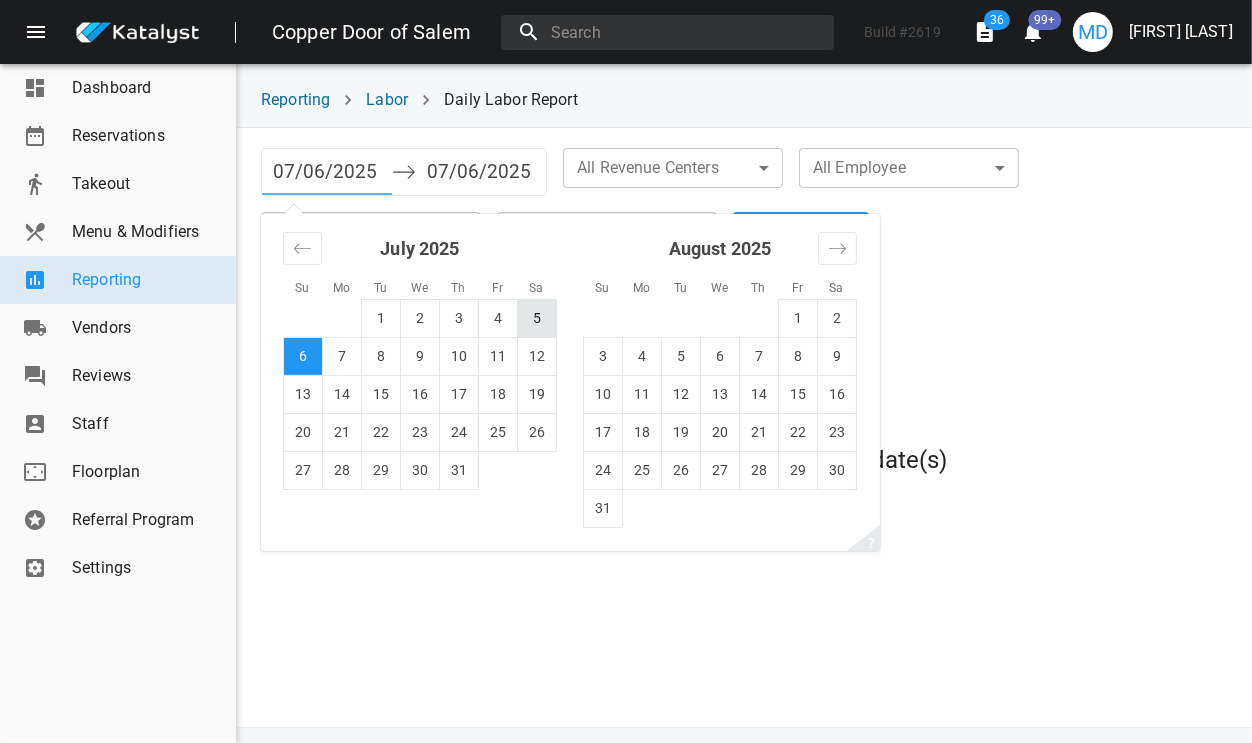 click on "5" at bounding box center [537, 318] 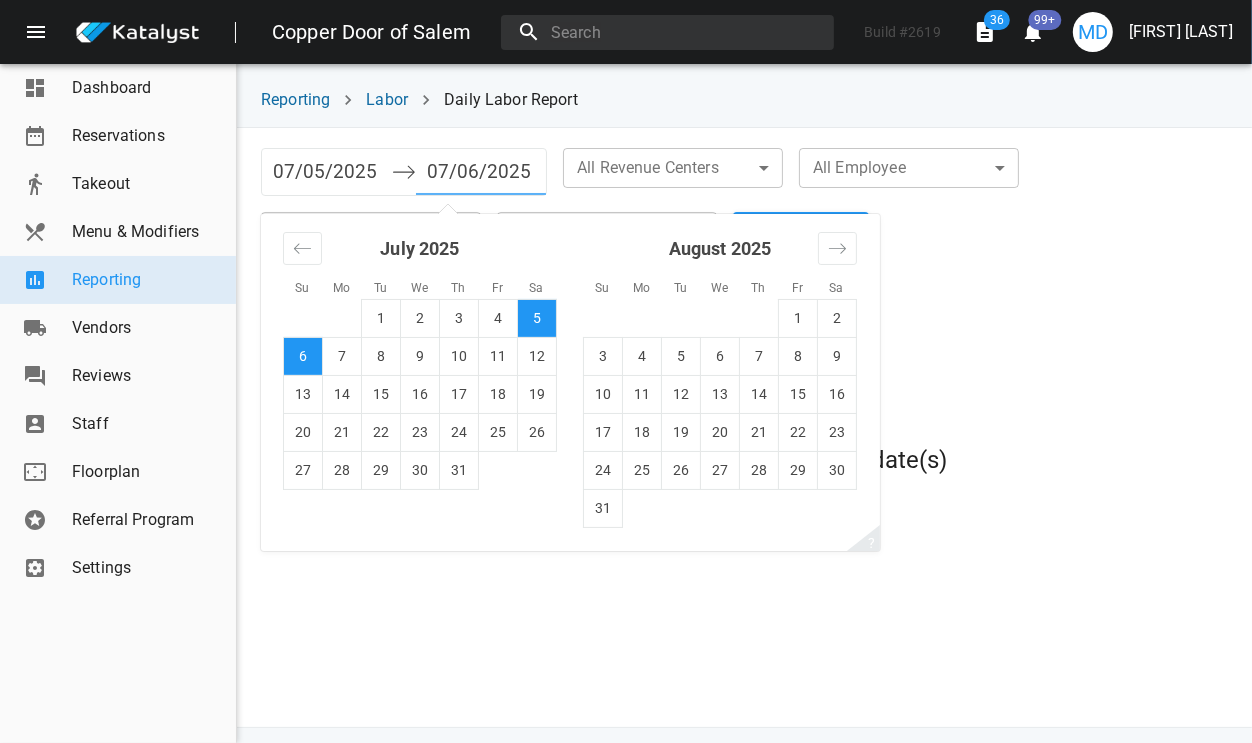 click on "07/06/2025" at bounding box center [481, 172] 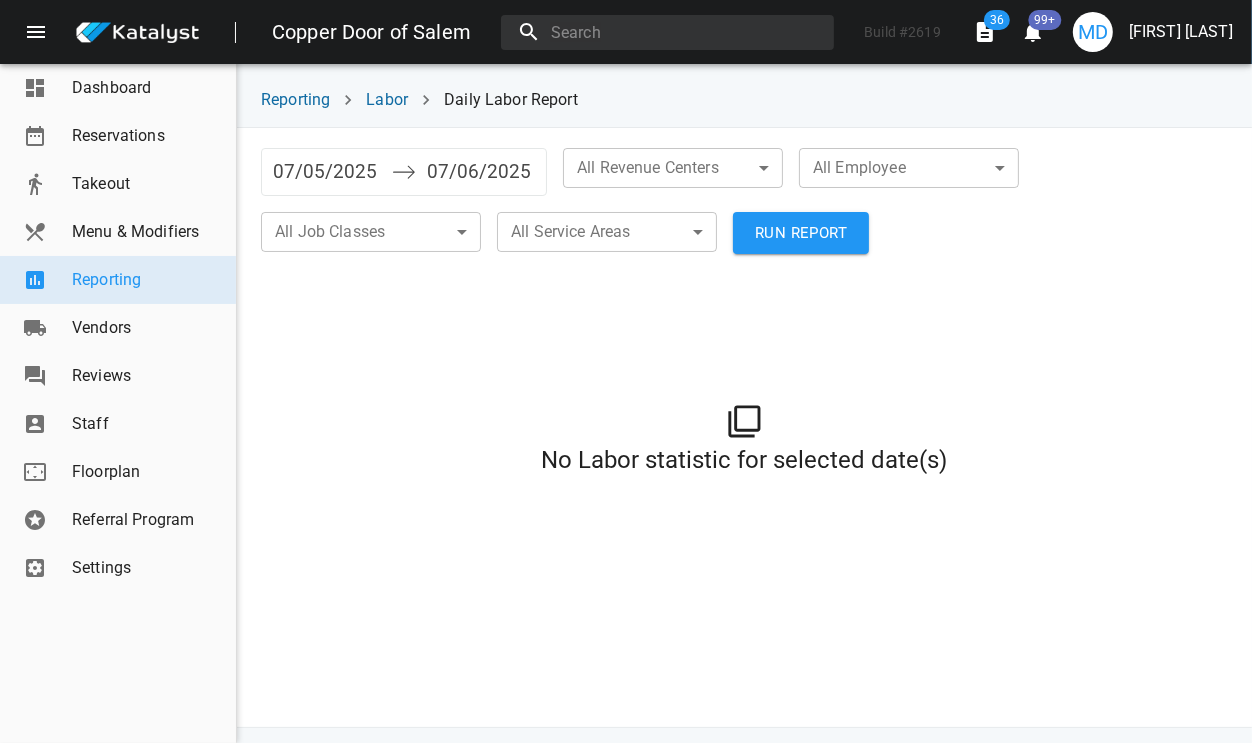 click on "RUN REPORT" at bounding box center [801, 233] 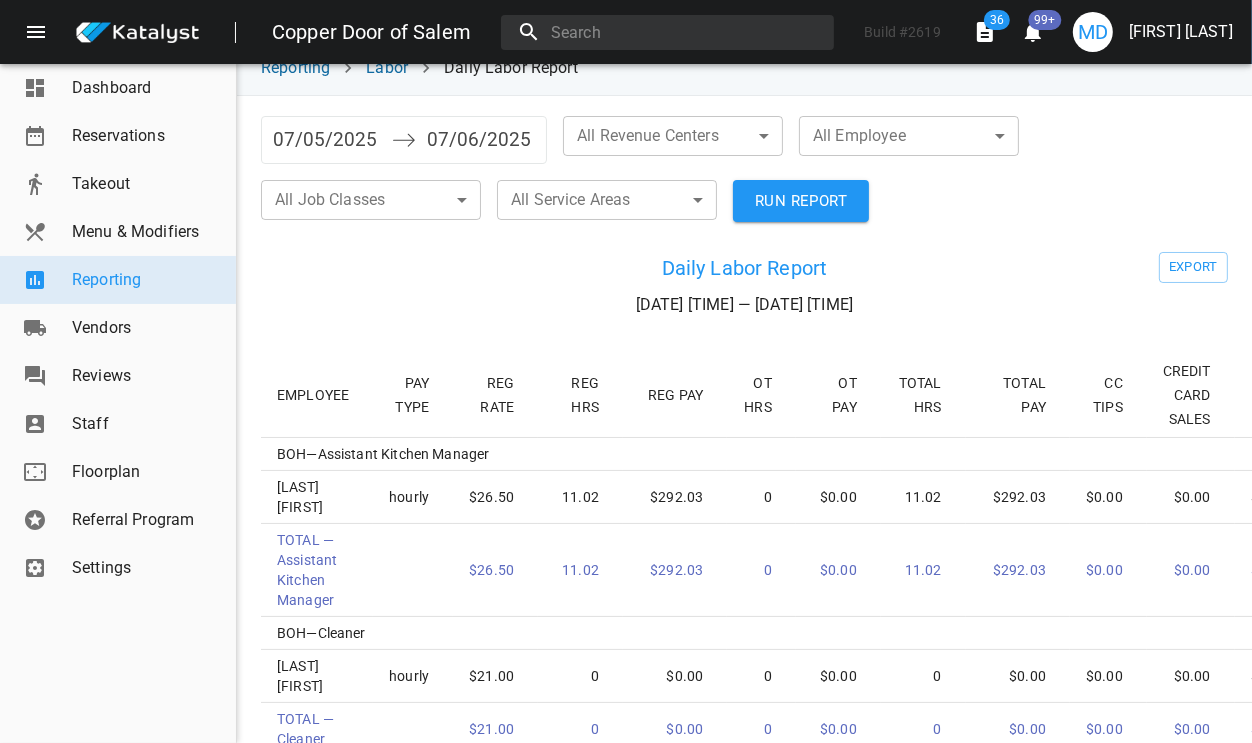 scroll, scrollTop: 0, scrollLeft: 0, axis: both 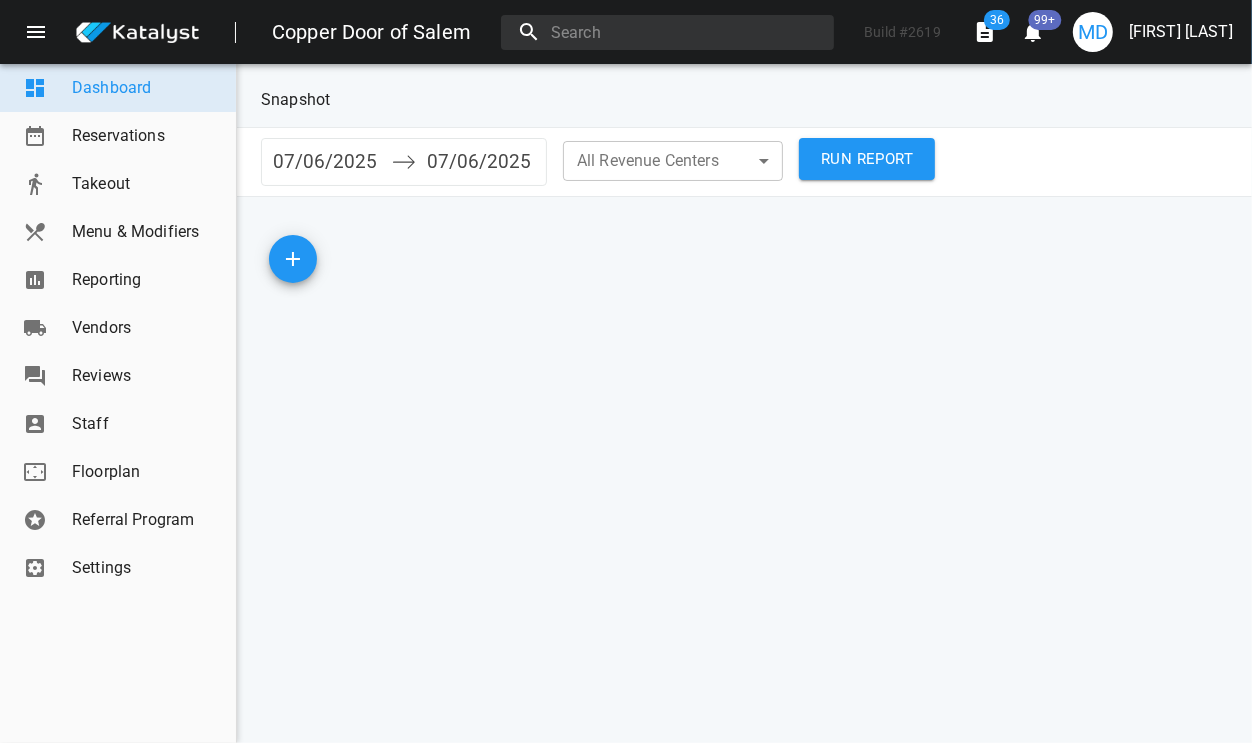 click on "Reporting" at bounding box center [146, 280] 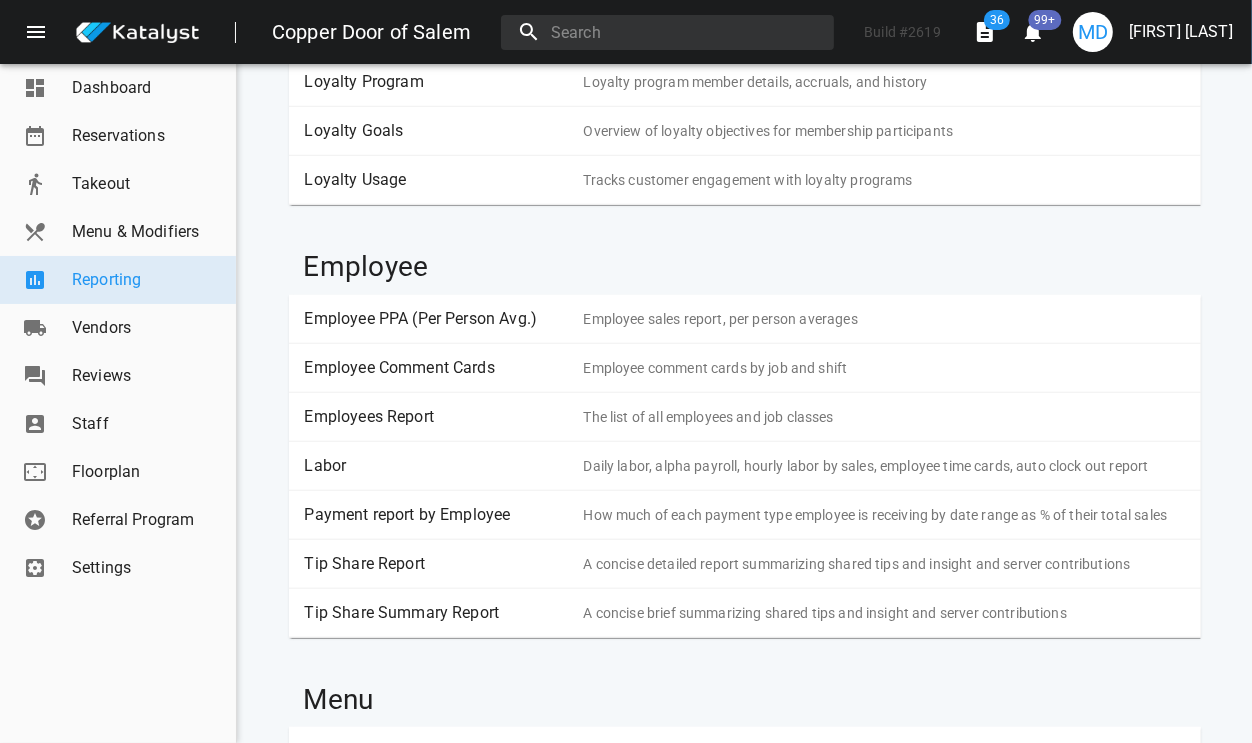 scroll, scrollTop: 1301, scrollLeft: 0, axis: vertical 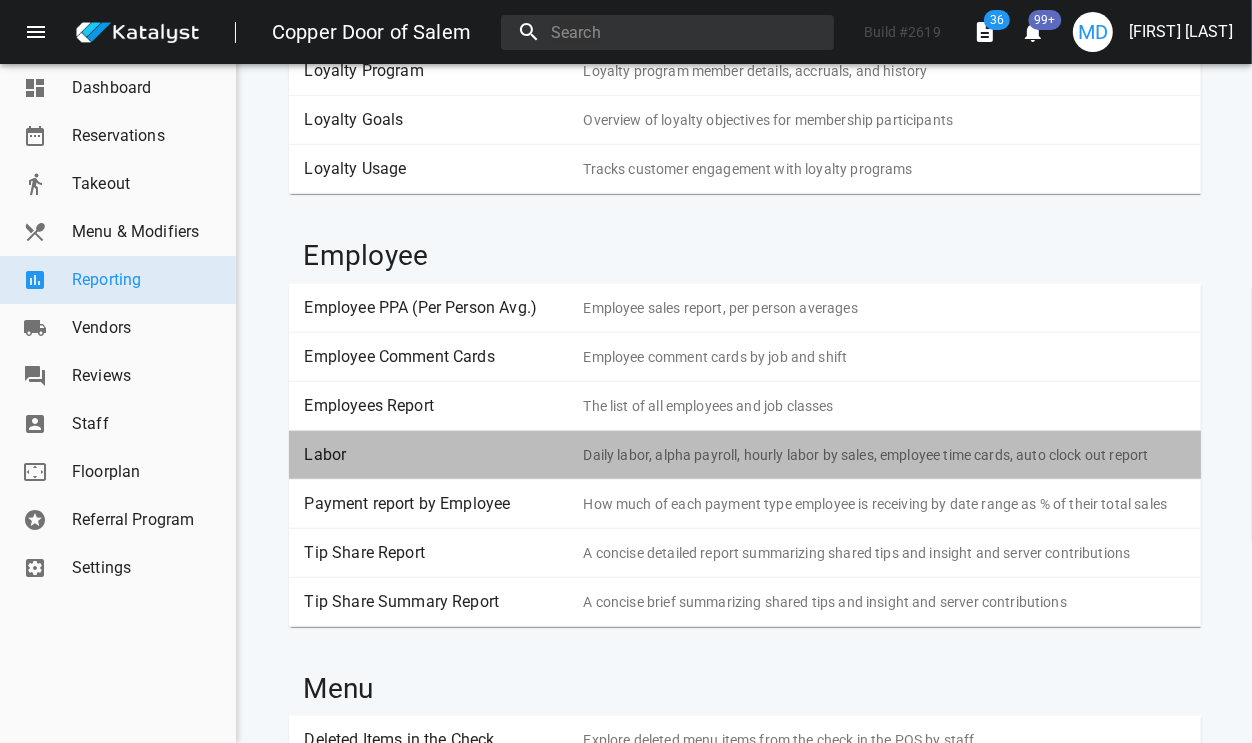 click on "Labor" at bounding box center [437, 455] 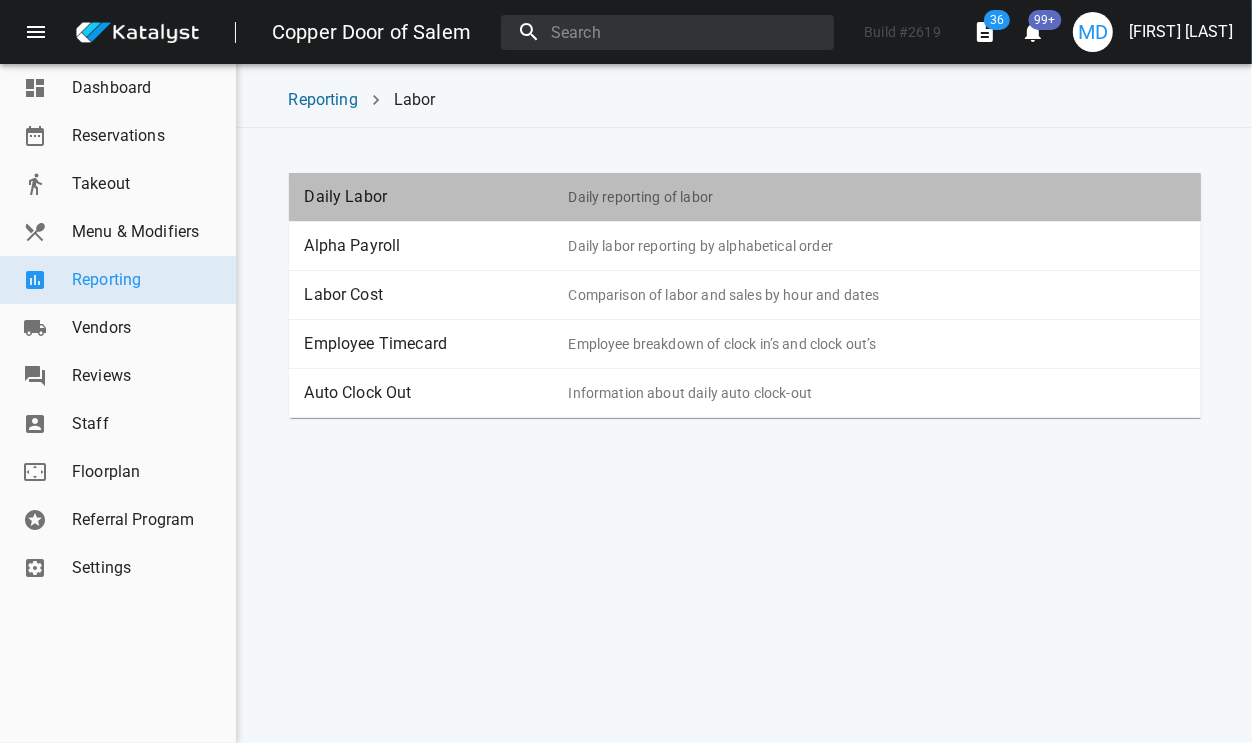 click on "Daily Labor" at bounding box center [437, 197] 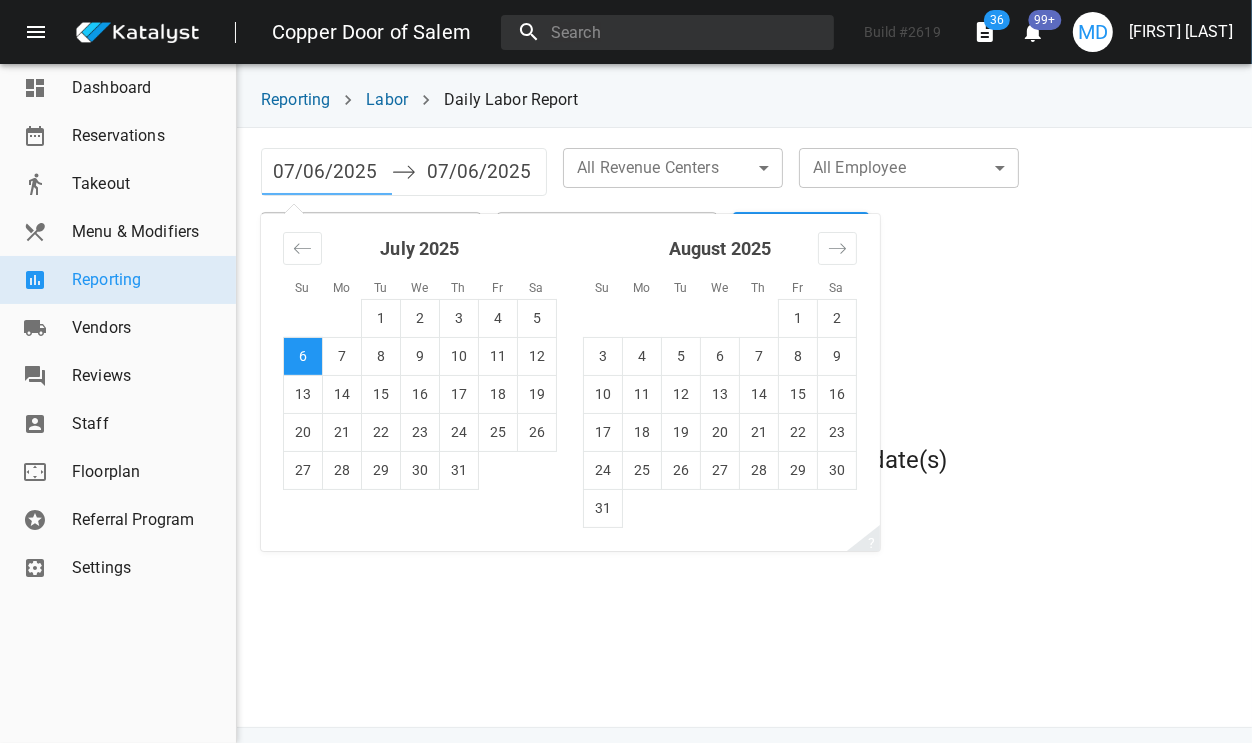click on "07/06/2025" at bounding box center [327, 172] 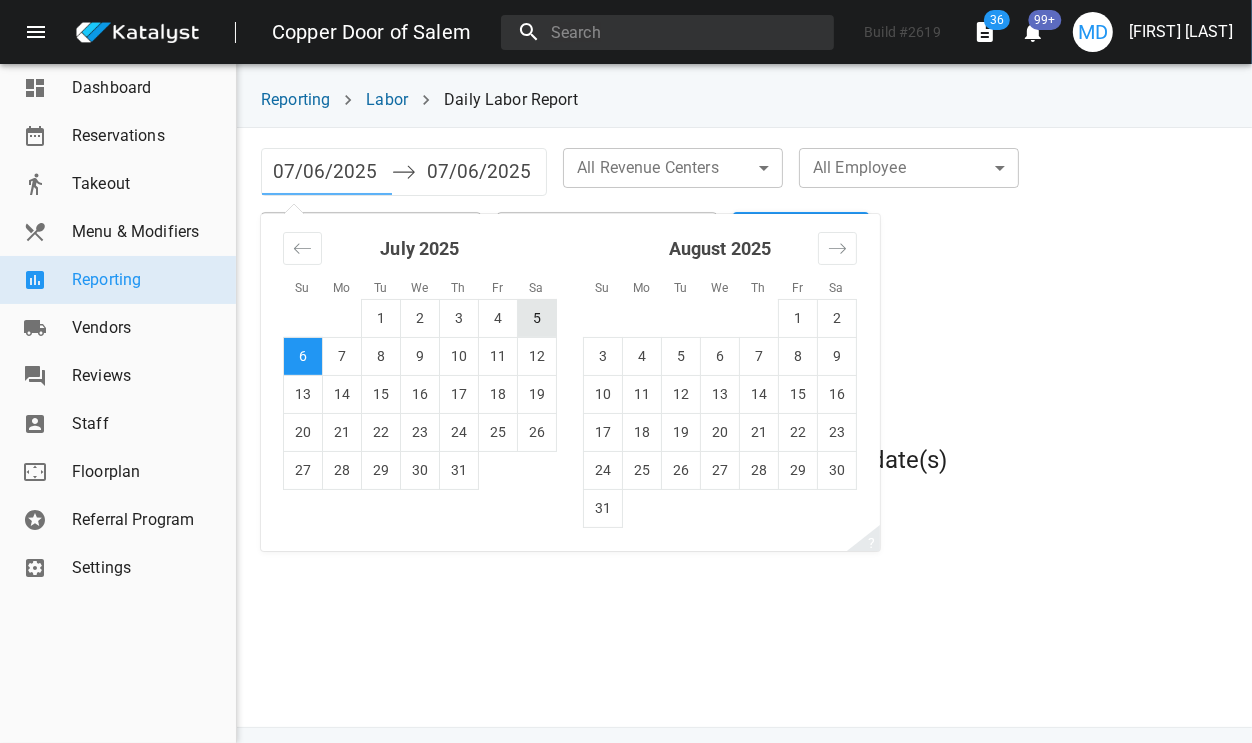 click on "5" at bounding box center (537, 318) 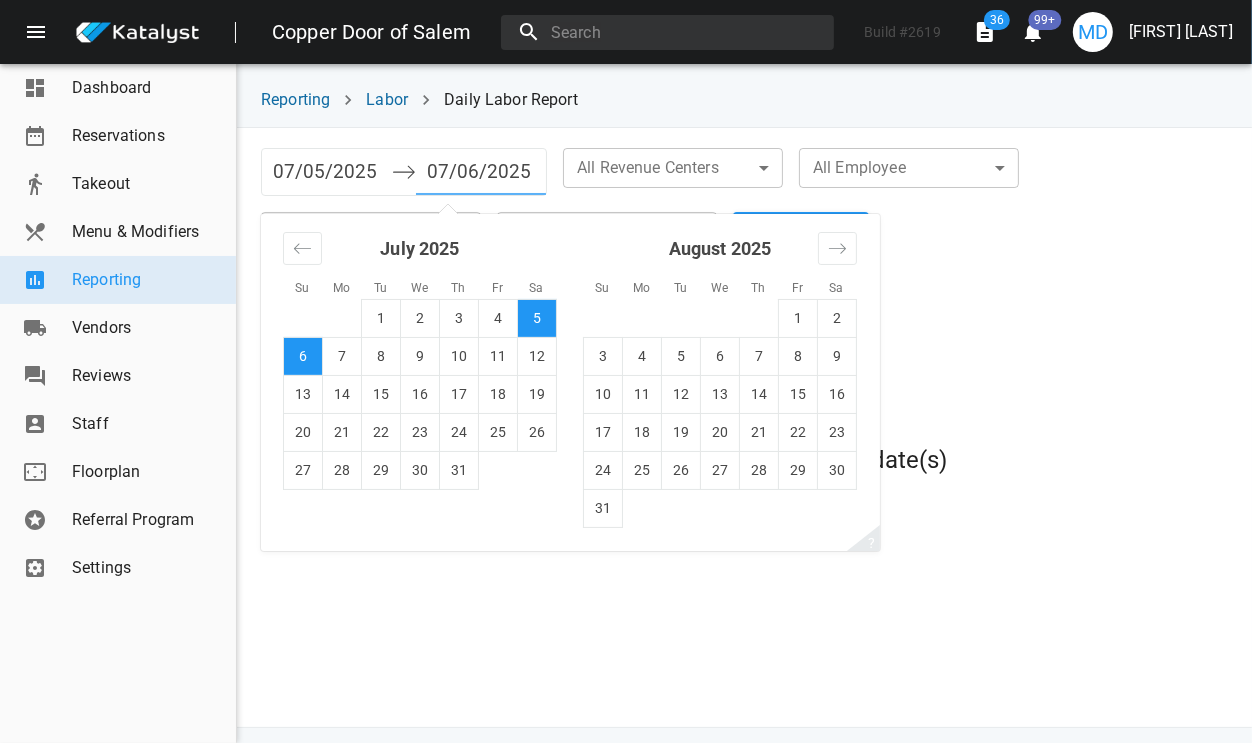click on "07/06/2025" at bounding box center (481, 172) 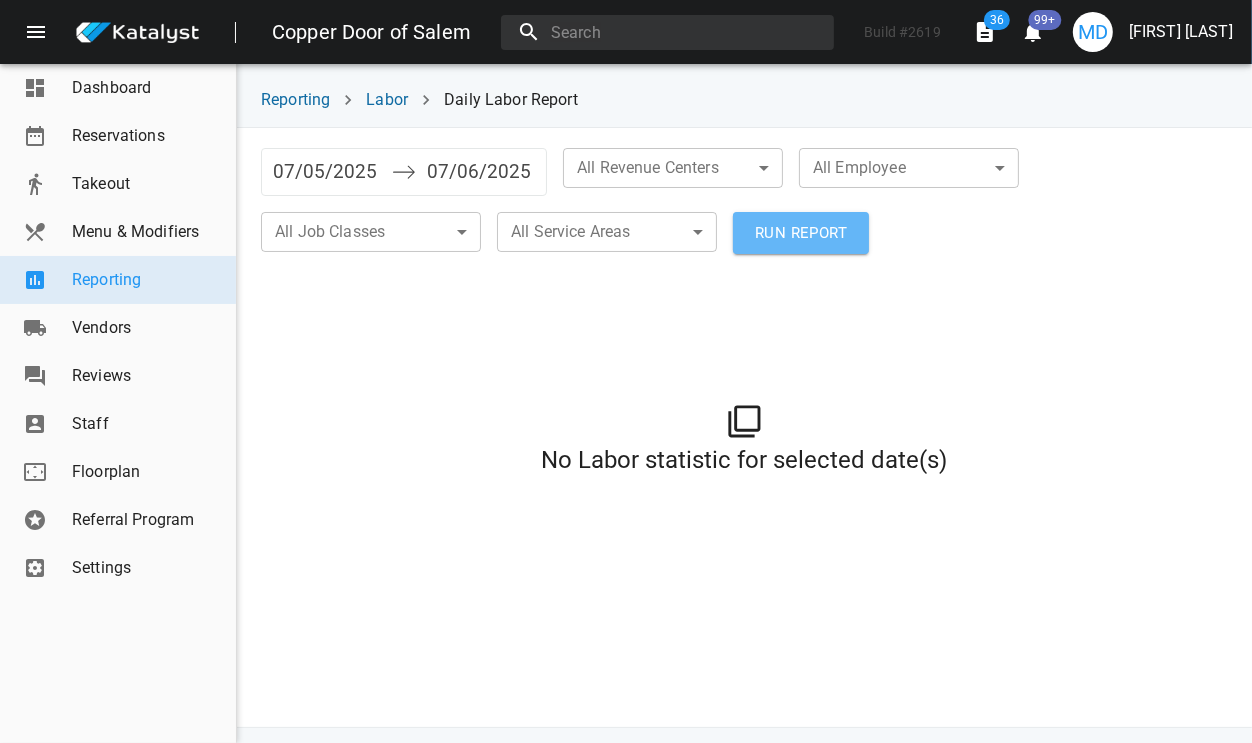 click on "RUN REPORT" at bounding box center (801, 233) 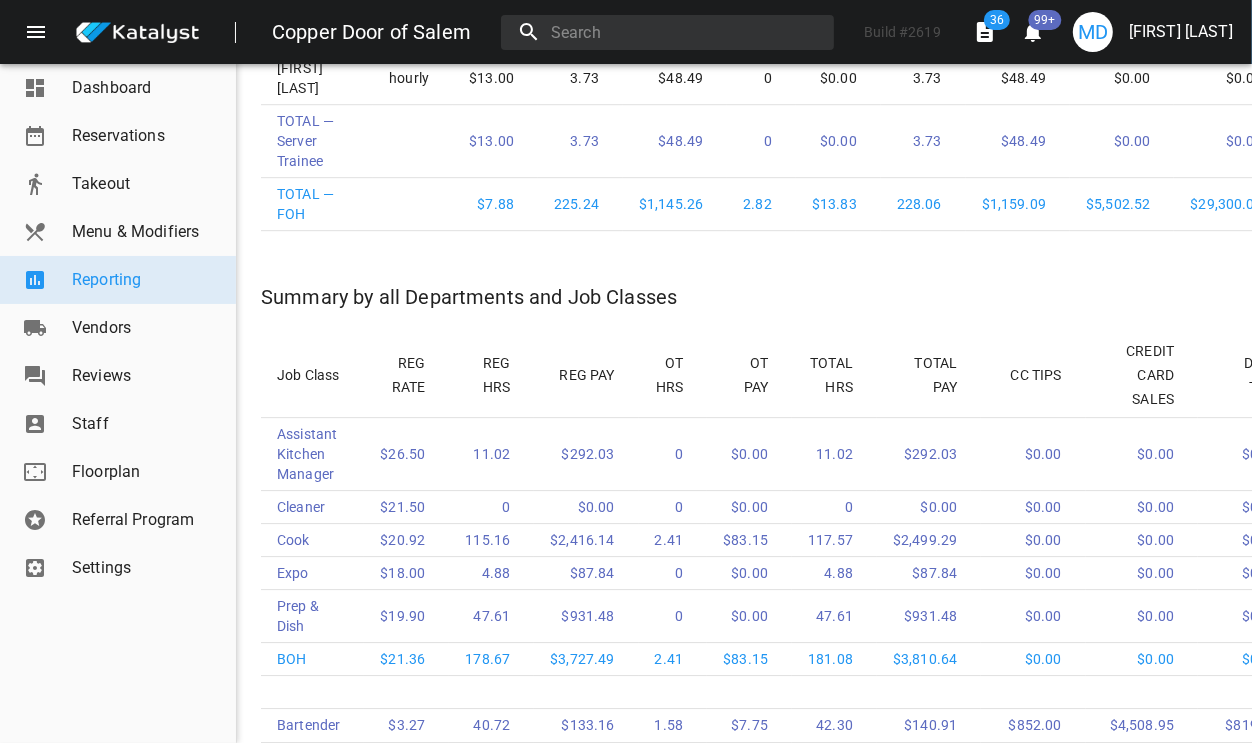 scroll, scrollTop: 4585, scrollLeft: 0, axis: vertical 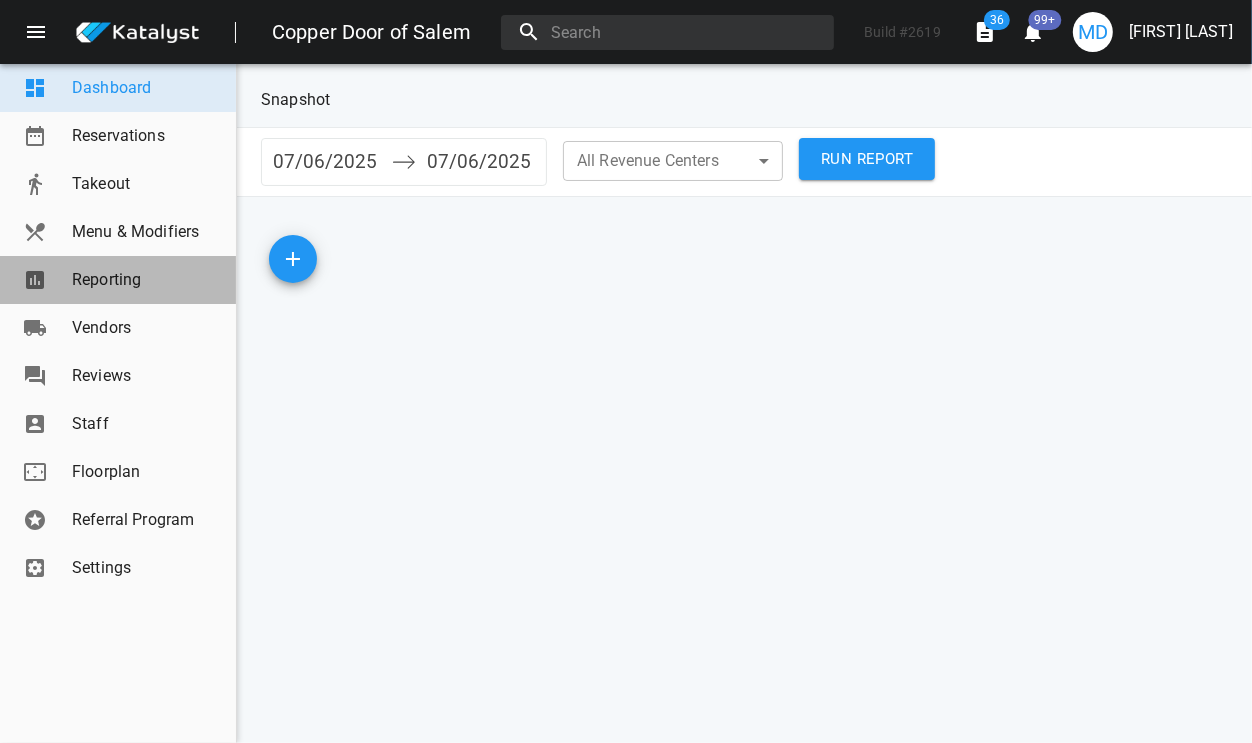 click on "Reporting" at bounding box center [146, 280] 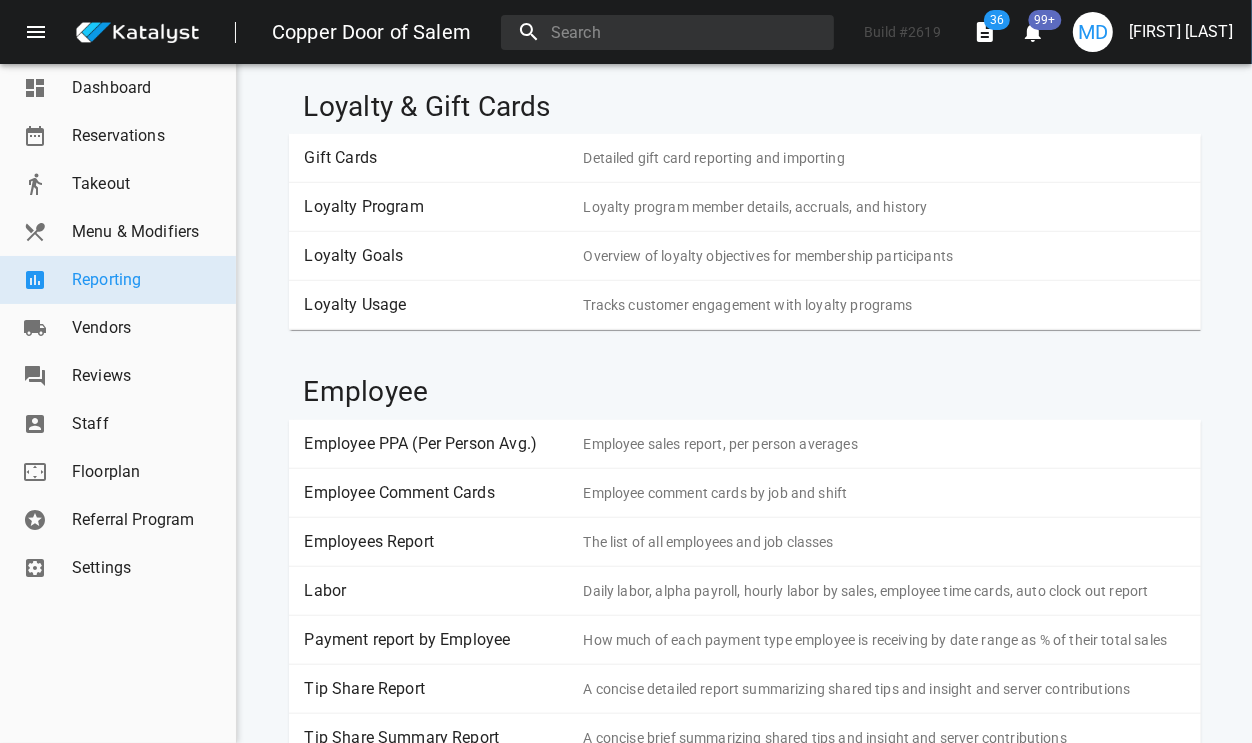 scroll, scrollTop: 1460, scrollLeft: 0, axis: vertical 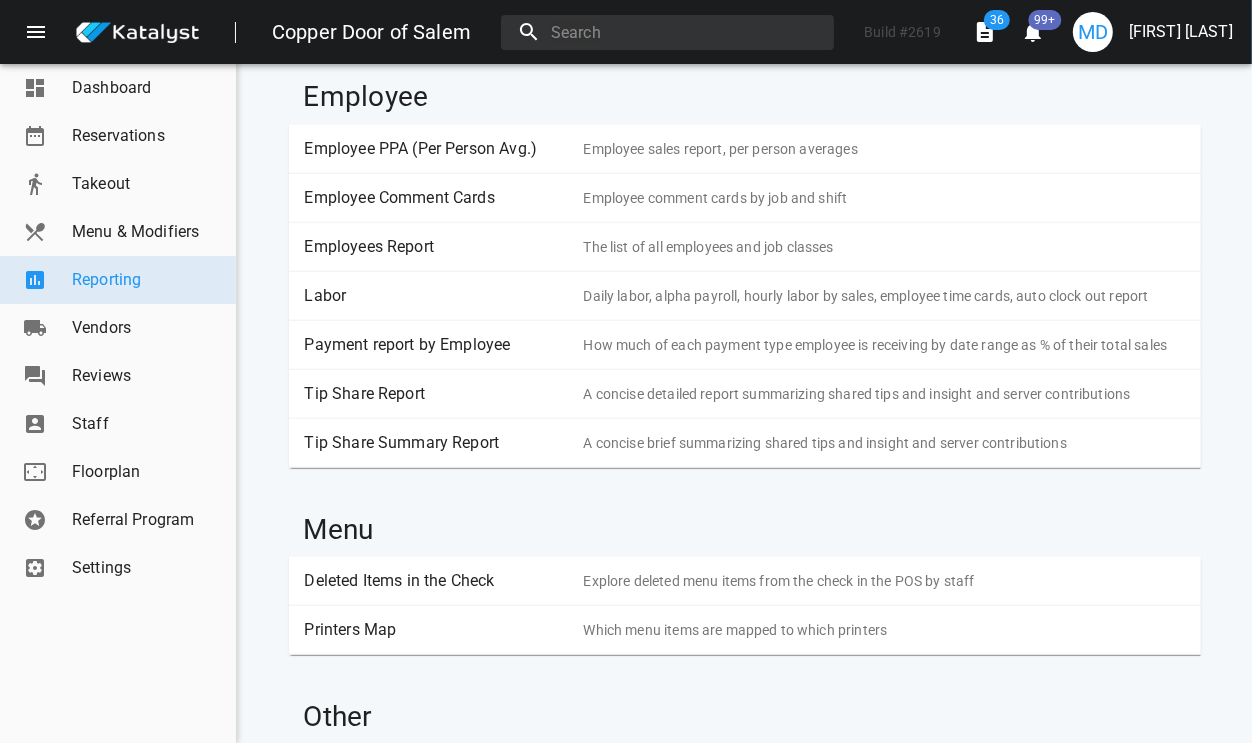click on "Labor" at bounding box center (437, 296) 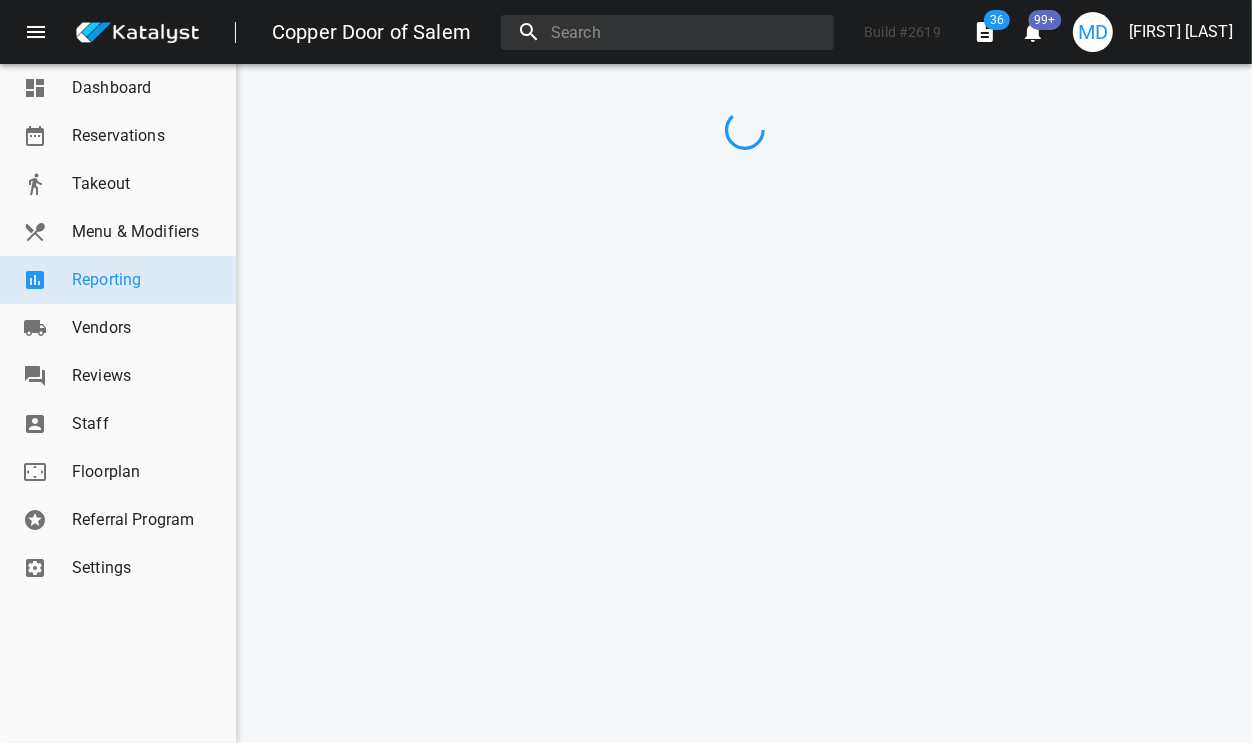 scroll, scrollTop: 0, scrollLeft: 0, axis: both 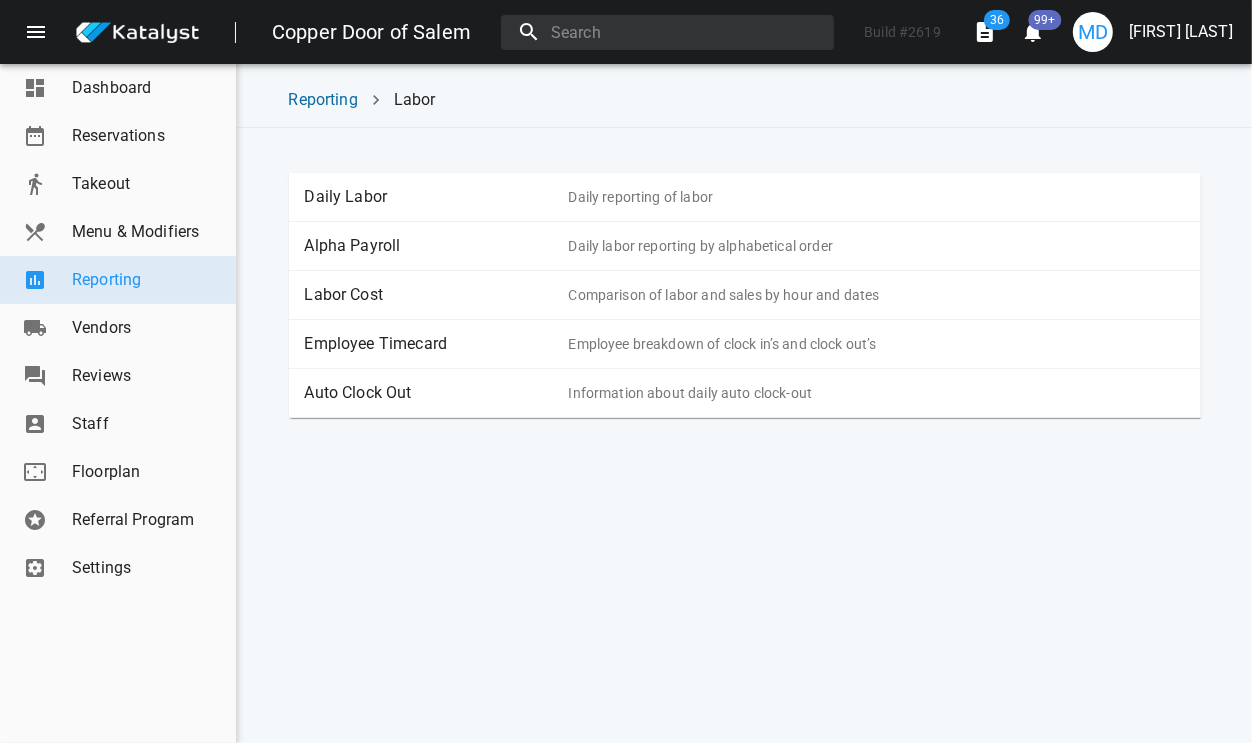 click on "Daily Labor" at bounding box center [437, 197] 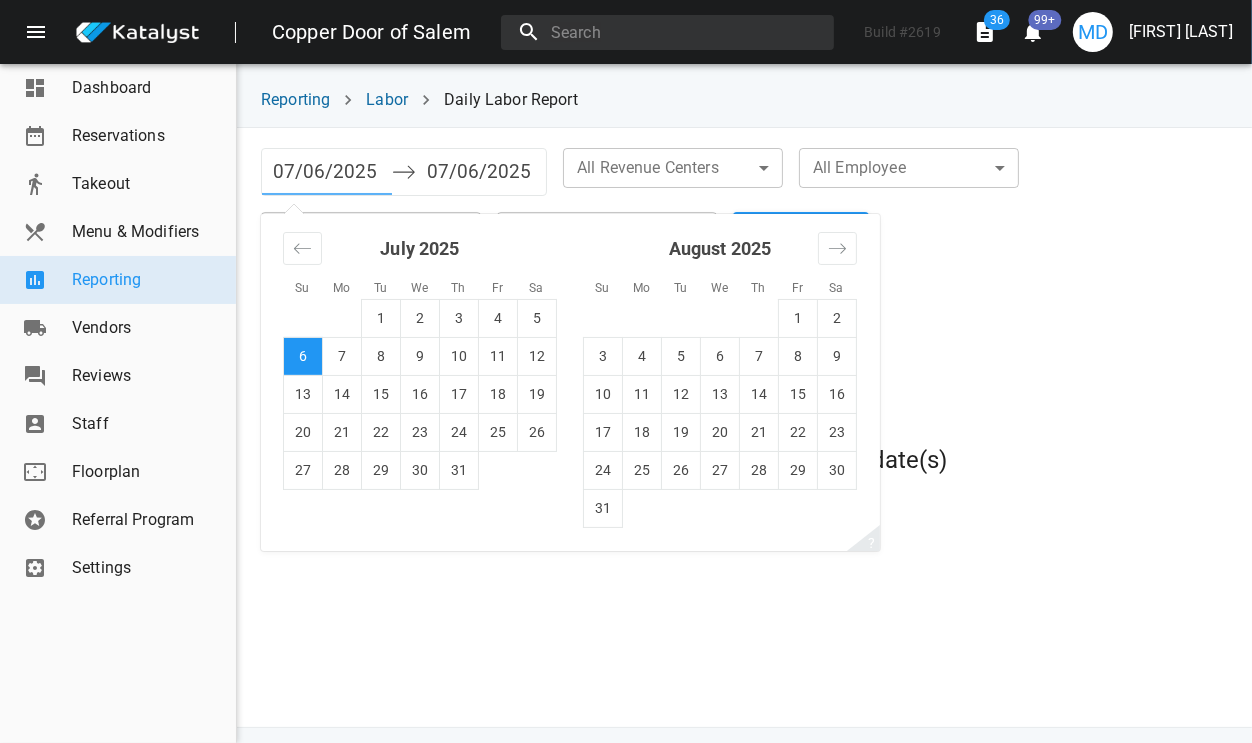 click on "07/06/2025" at bounding box center (327, 172) 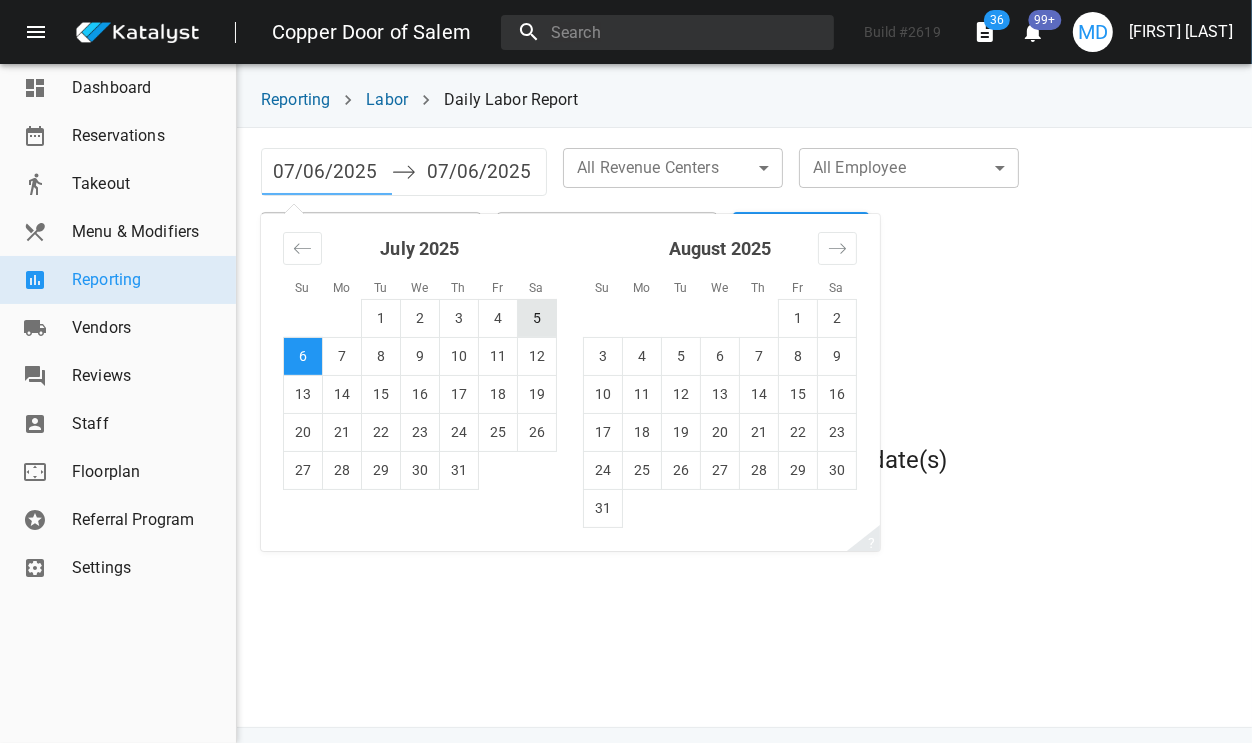 click on "5" at bounding box center [537, 318] 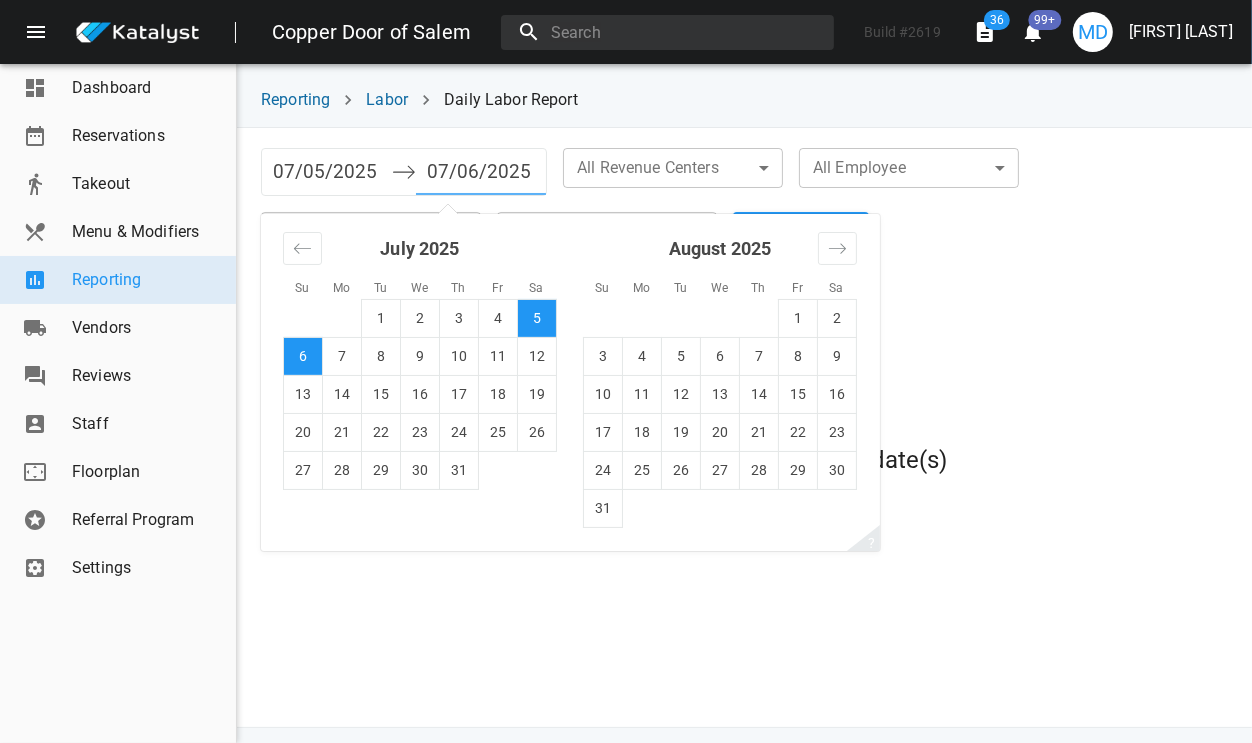click on "07/06/2025" at bounding box center (481, 172) 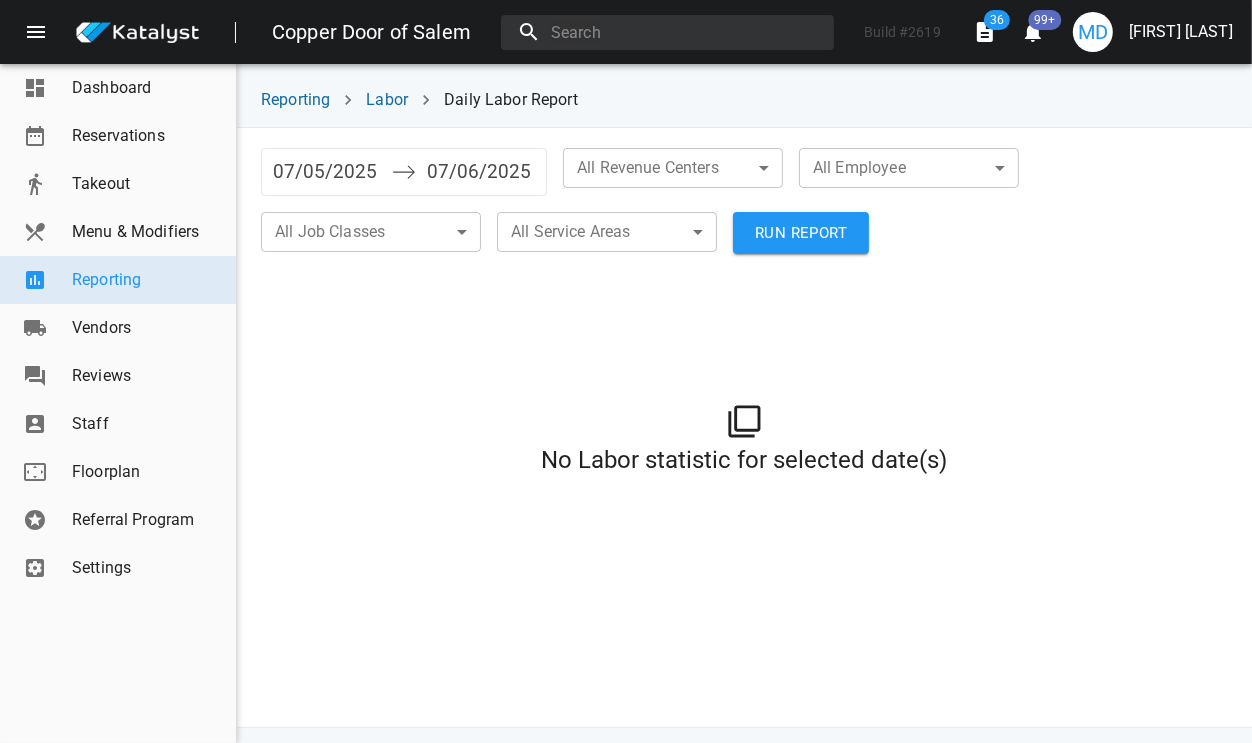 click on "RUN REPORT" at bounding box center (801, 233) 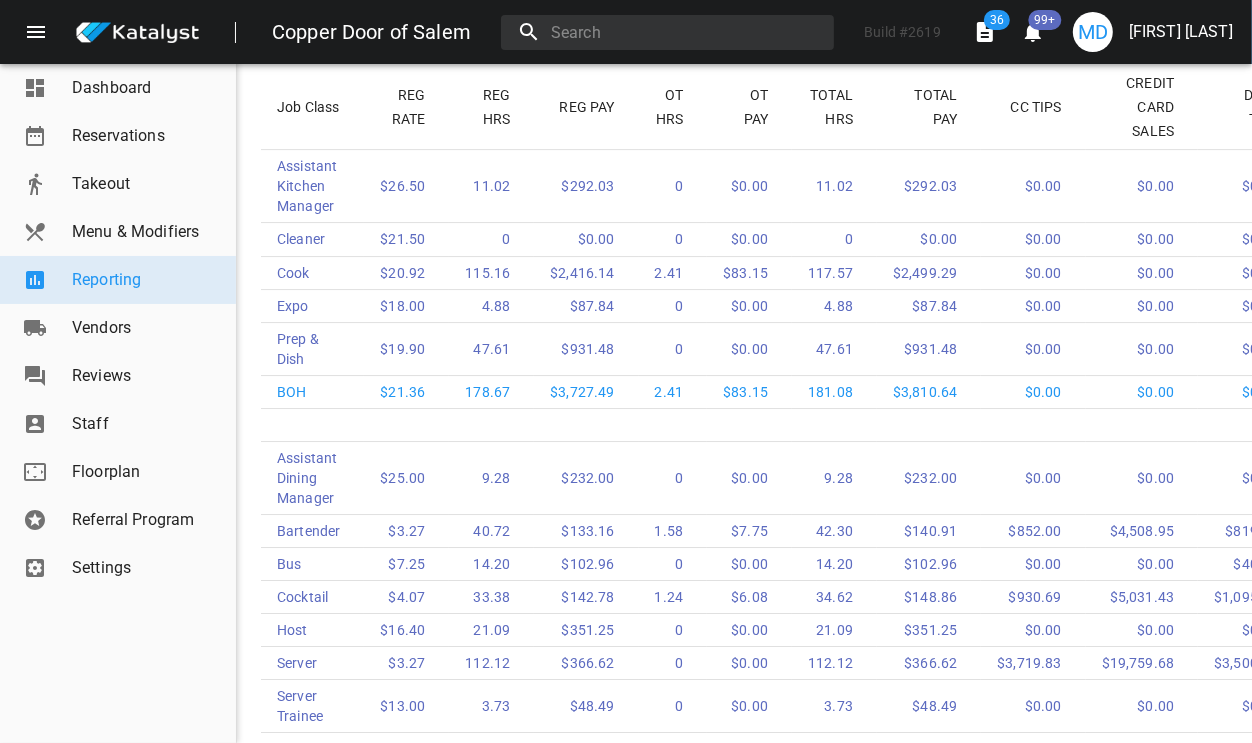 scroll, scrollTop: 5035, scrollLeft: 0, axis: vertical 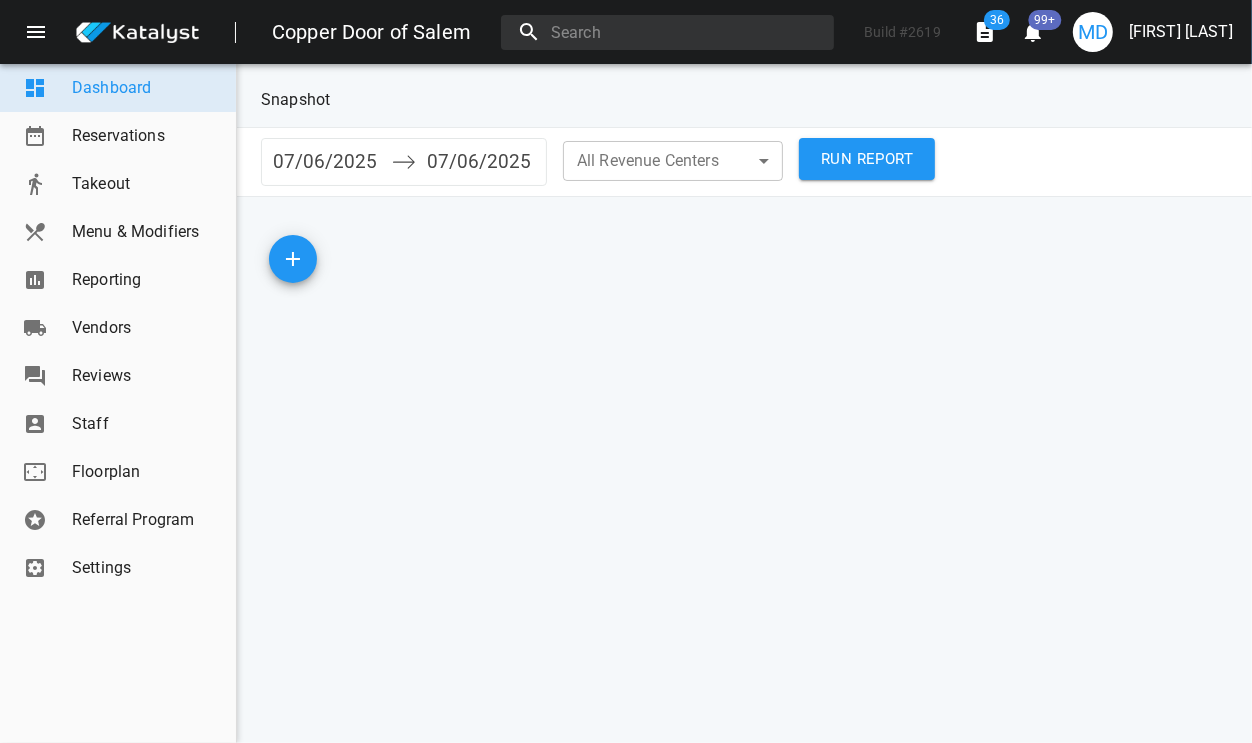 click on "Reporting" at bounding box center [146, 280] 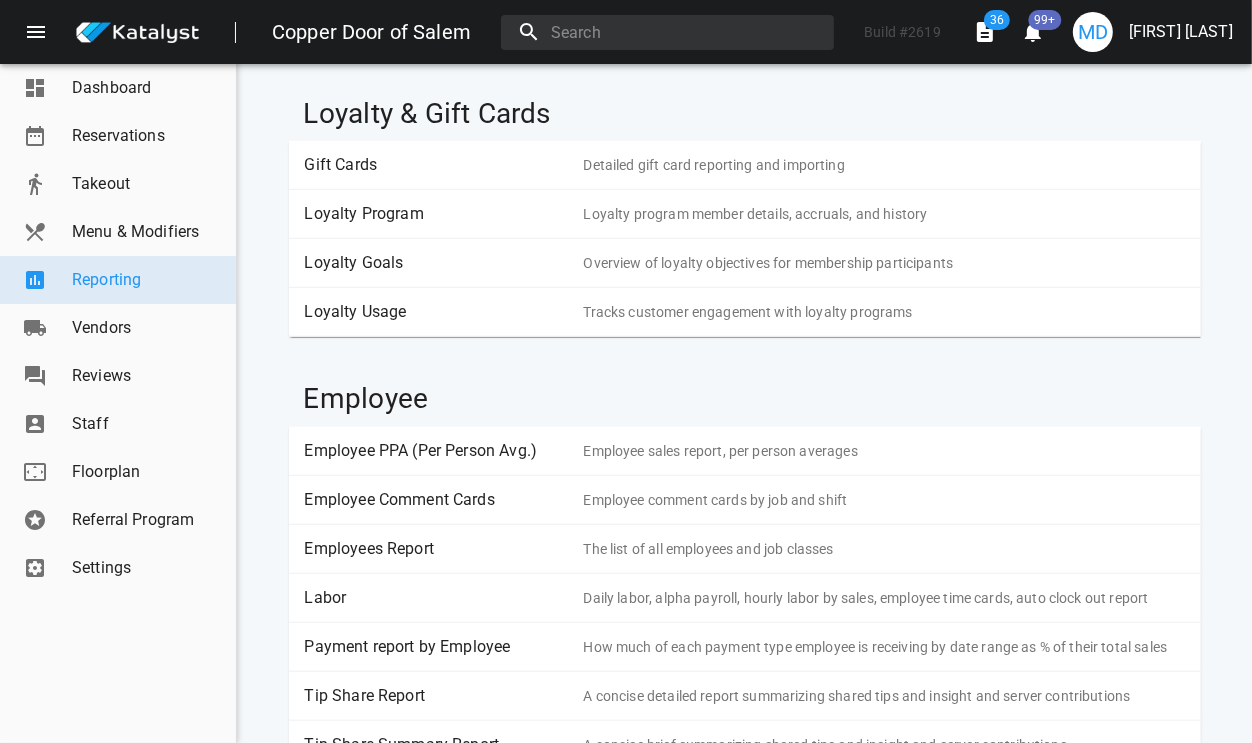 scroll, scrollTop: 1167, scrollLeft: 0, axis: vertical 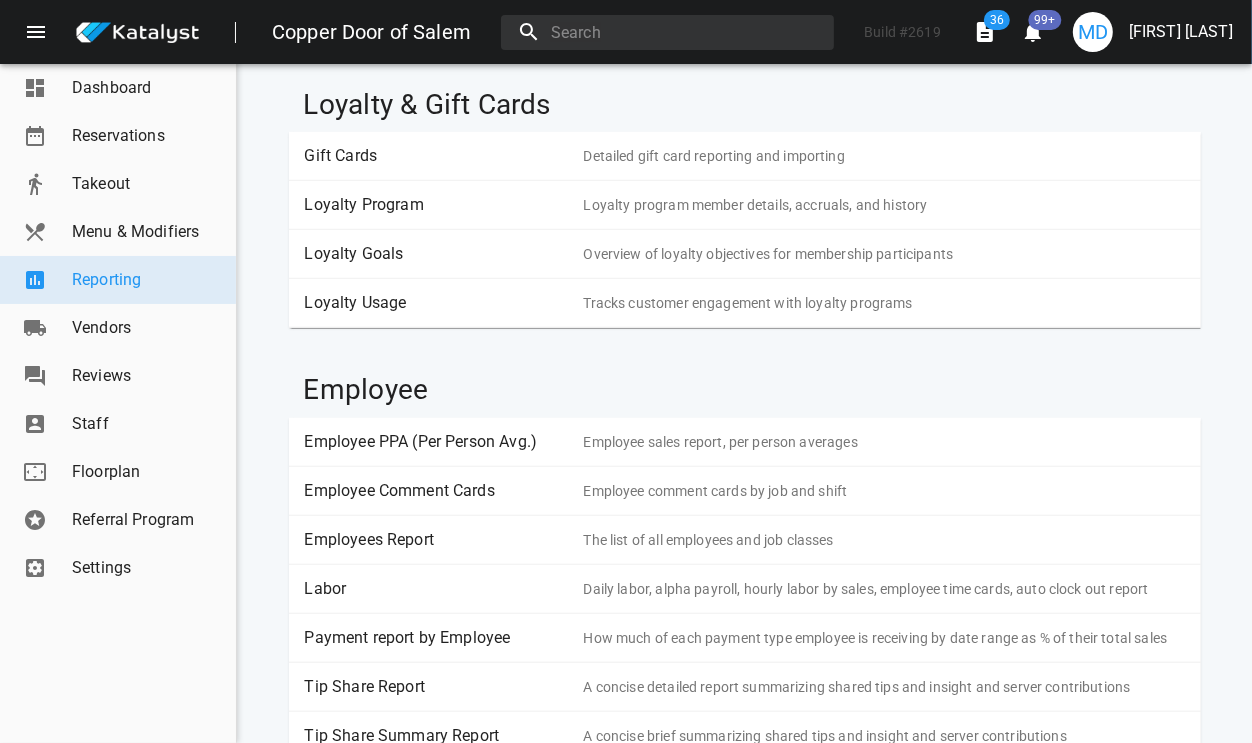 click on "Labor" at bounding box center [437, 589] 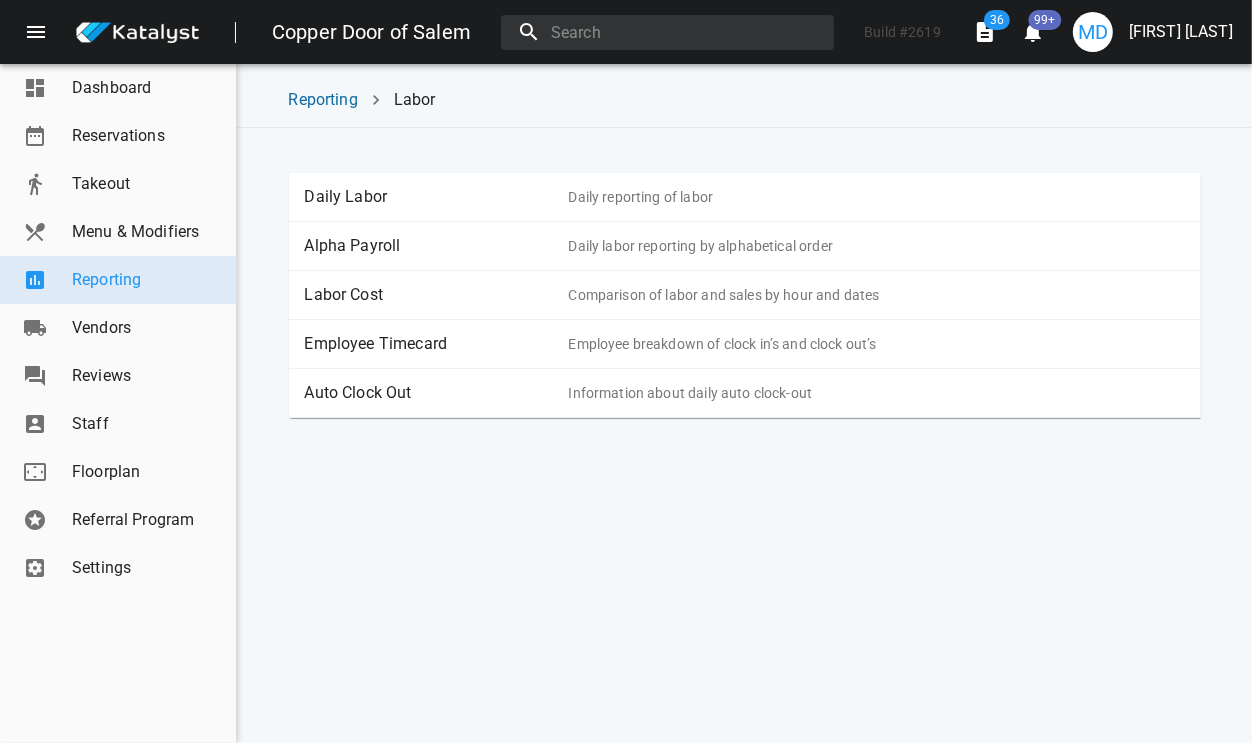 scroll, scrollTop: 0, scrollLeft: 0, axis: both 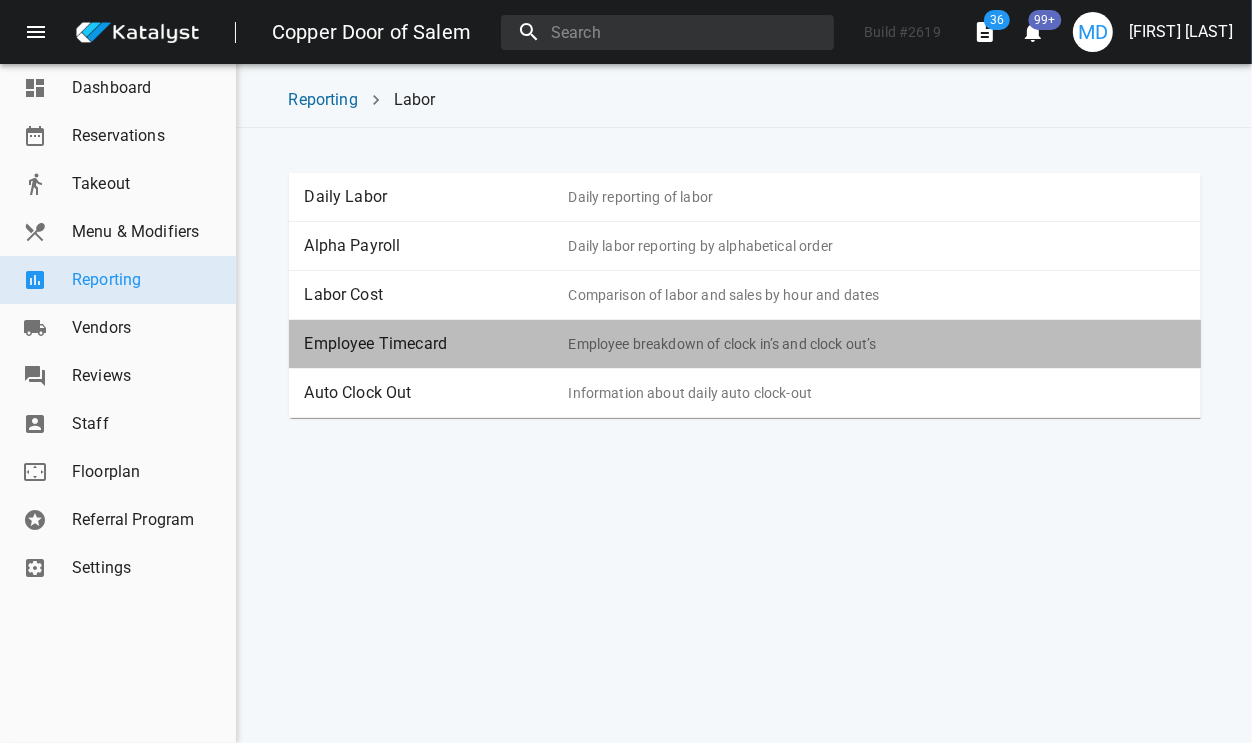 click on "Employee Timecard" at bounding box center (437, 344) 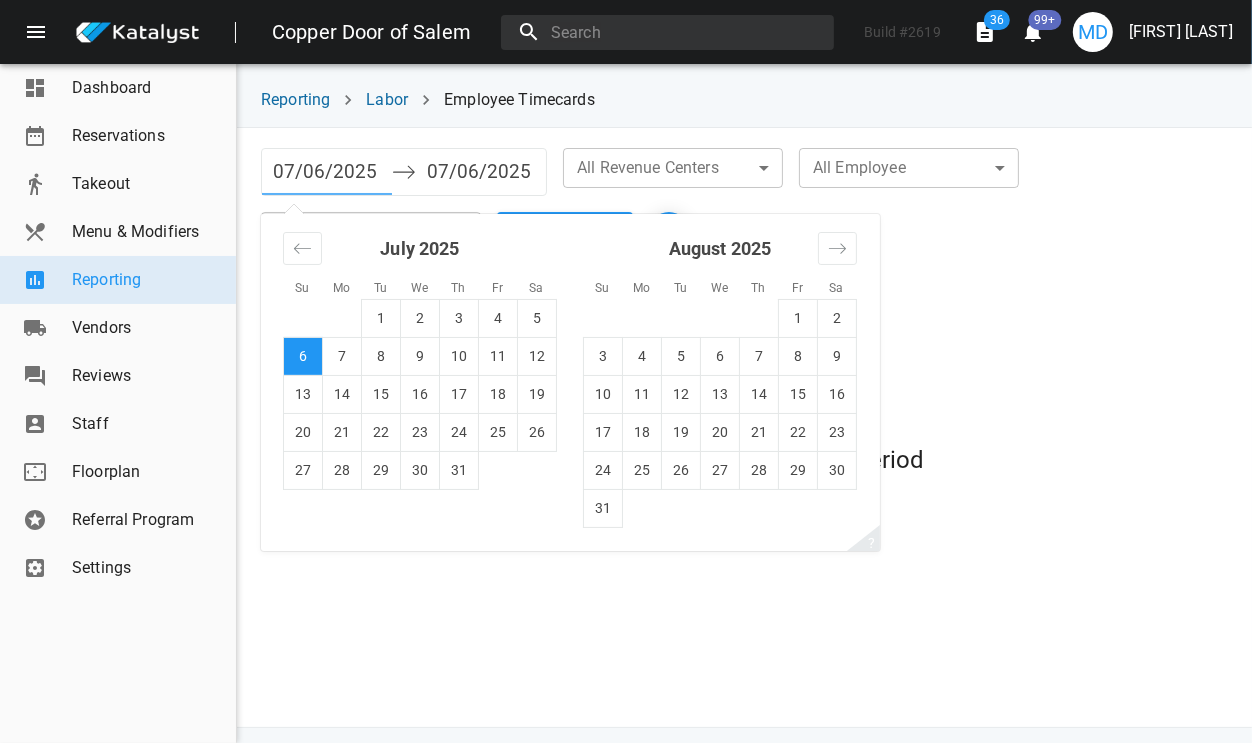 click on "07/06/2025" at bounding box center (327, 172) 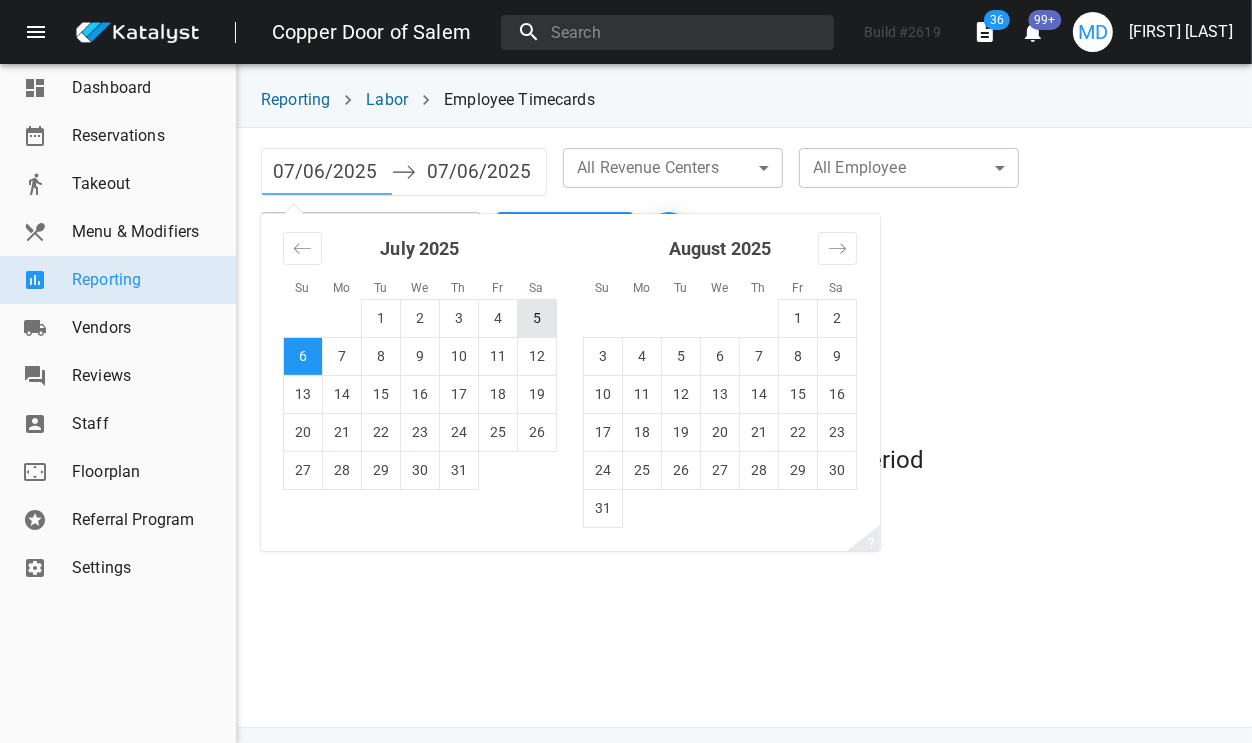 click on "5" at bounding box center (537, 318) 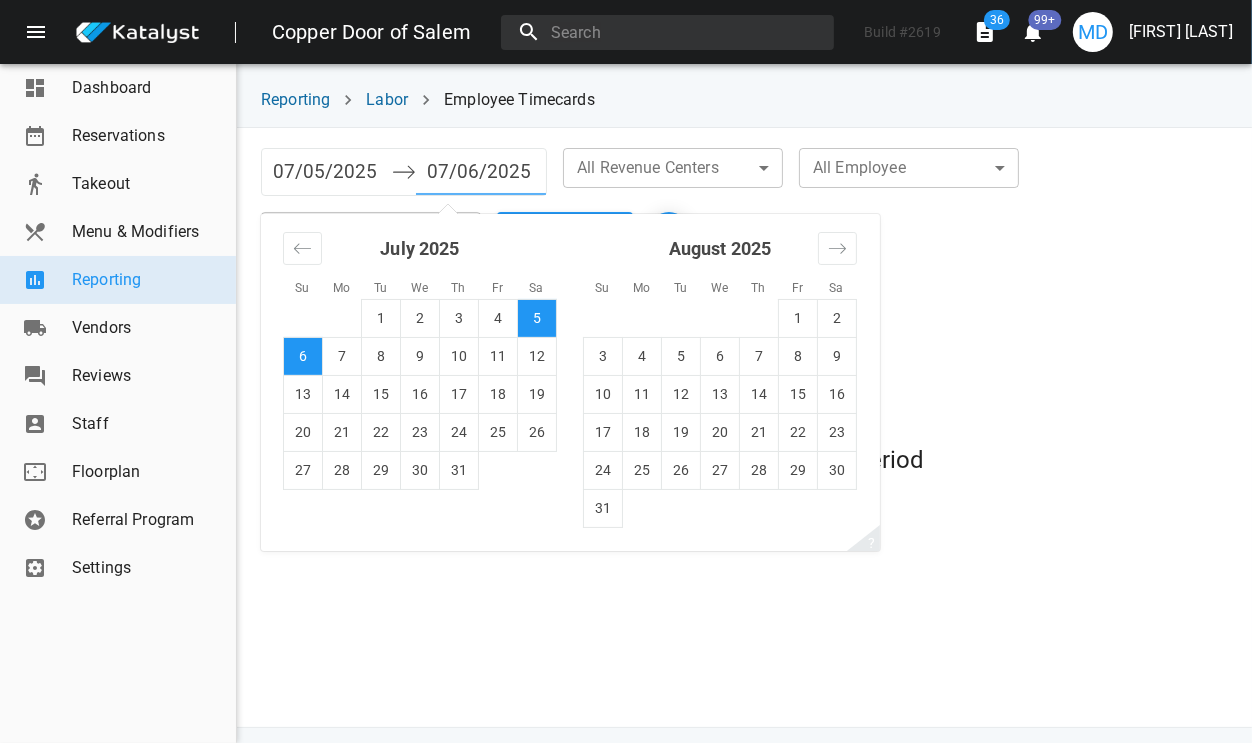 click on "No Timecards for this date period" at bounding box center (744, 455) 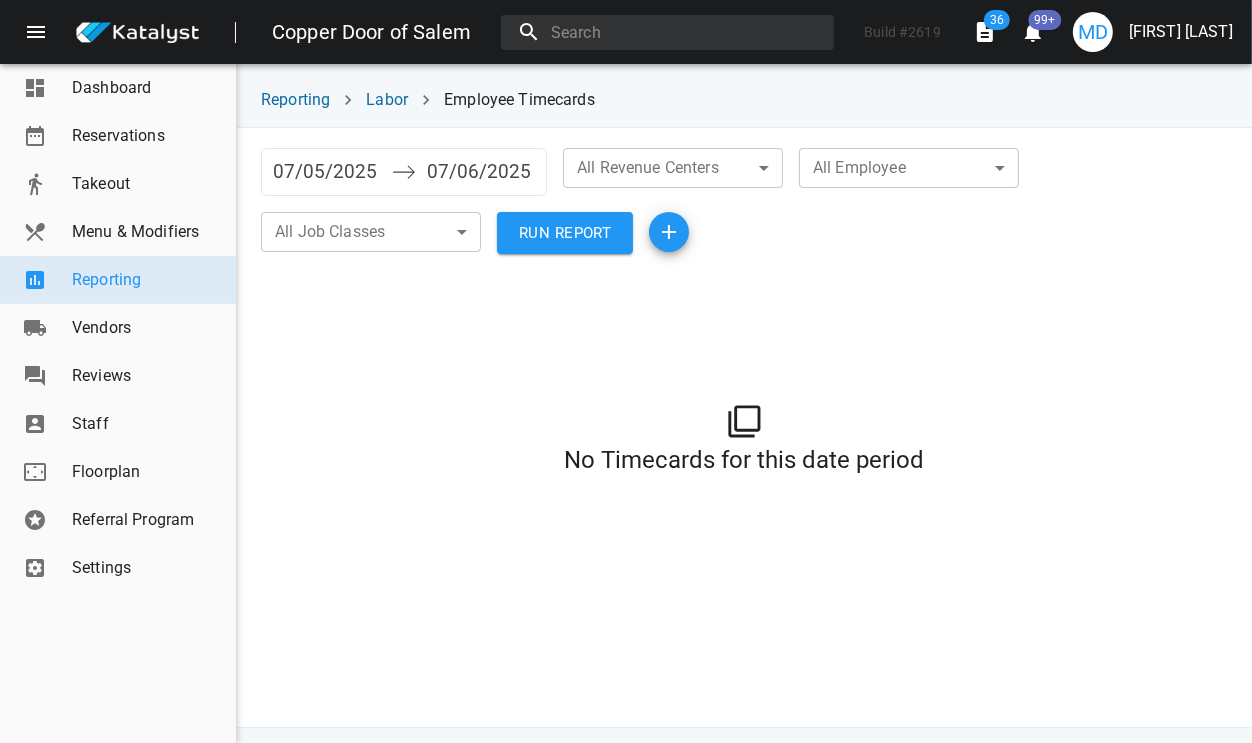 click on "RUN REPORT" at bounding box center (565, 233) 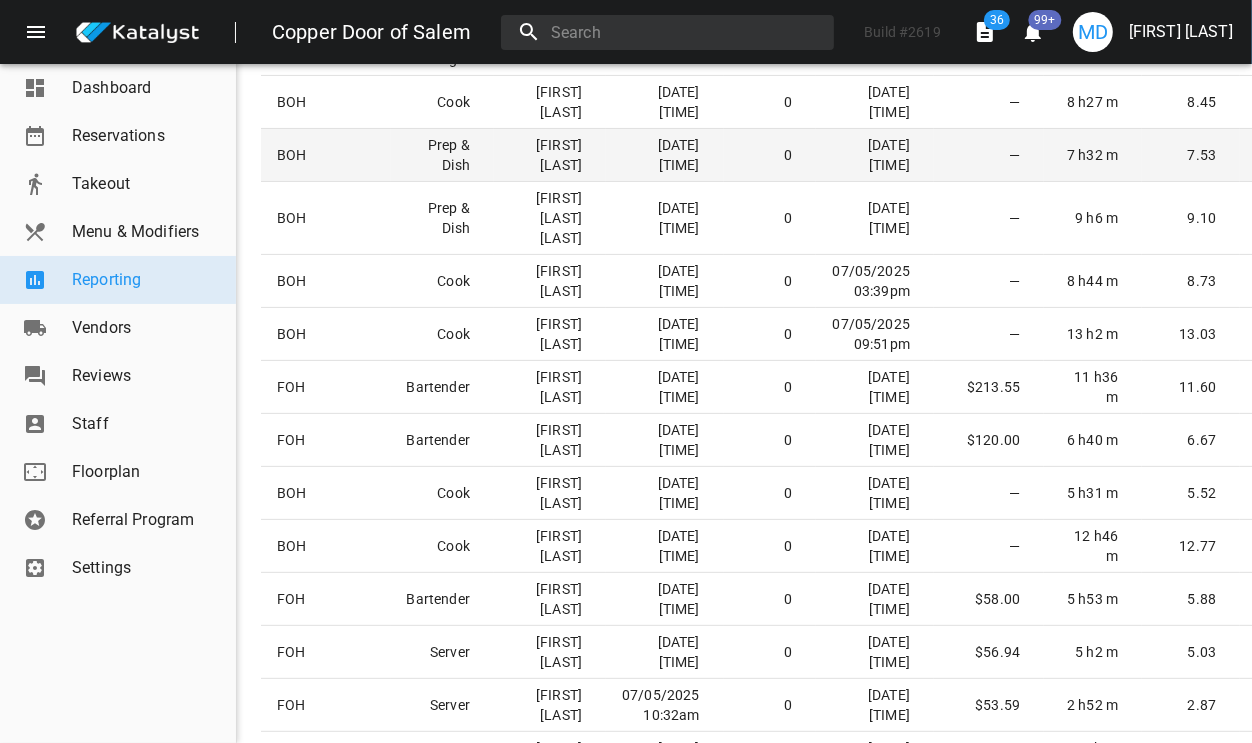 scroll, scrollTop: 0, scrollLeft: 0, axis: both 